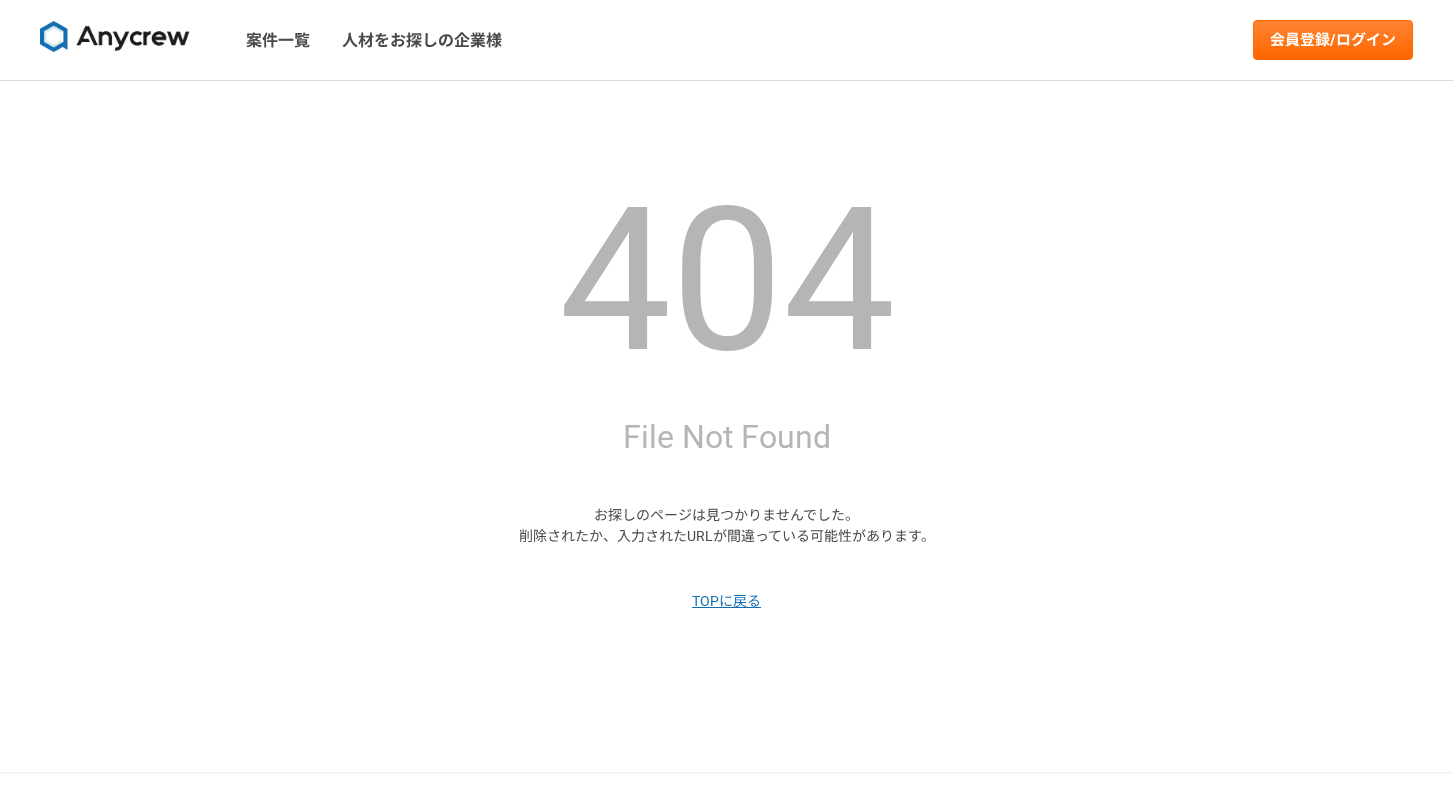 scroll, scrollTop: 0, scrollLeft: 0, axis: both 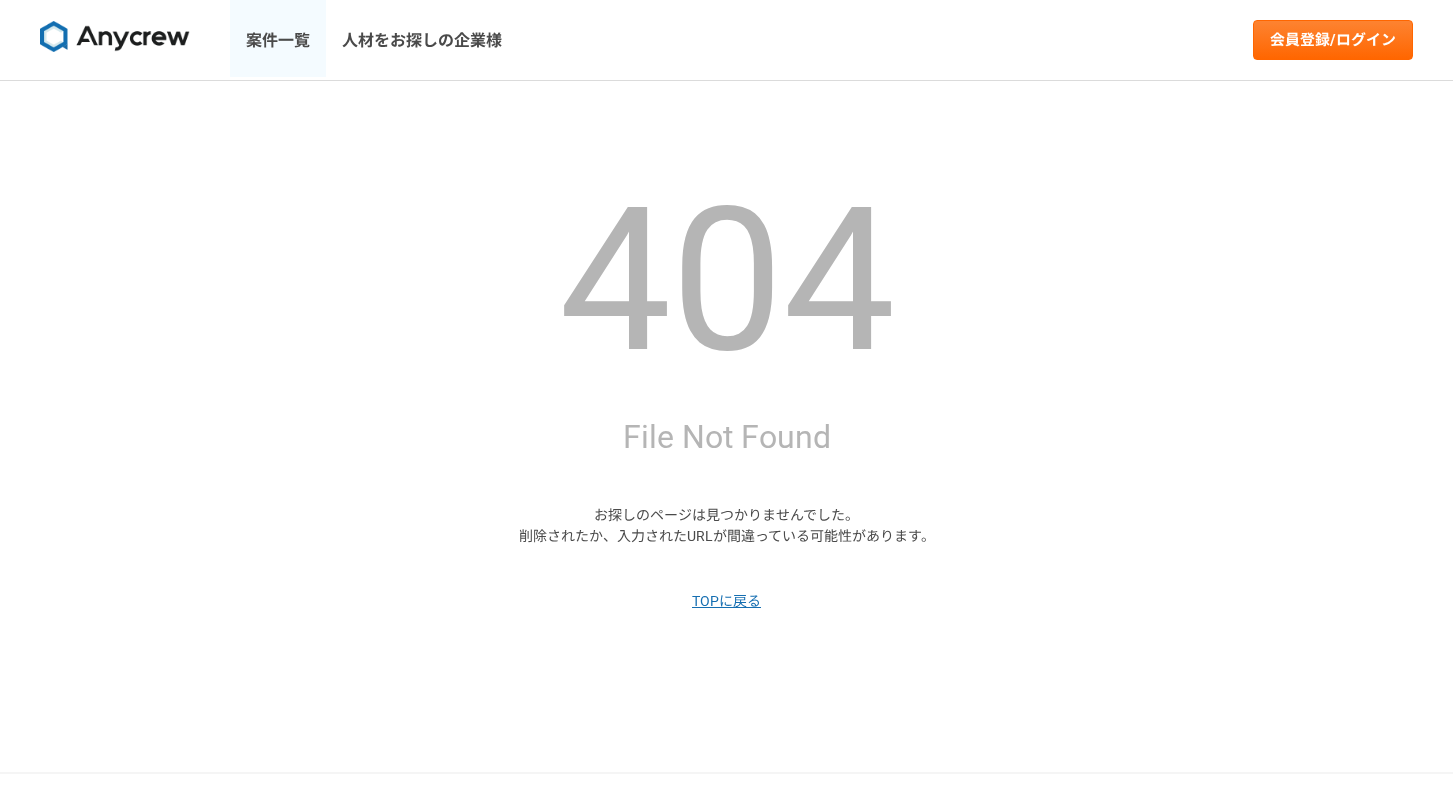 click on "案件一覧" at bounding box center (278, 40) 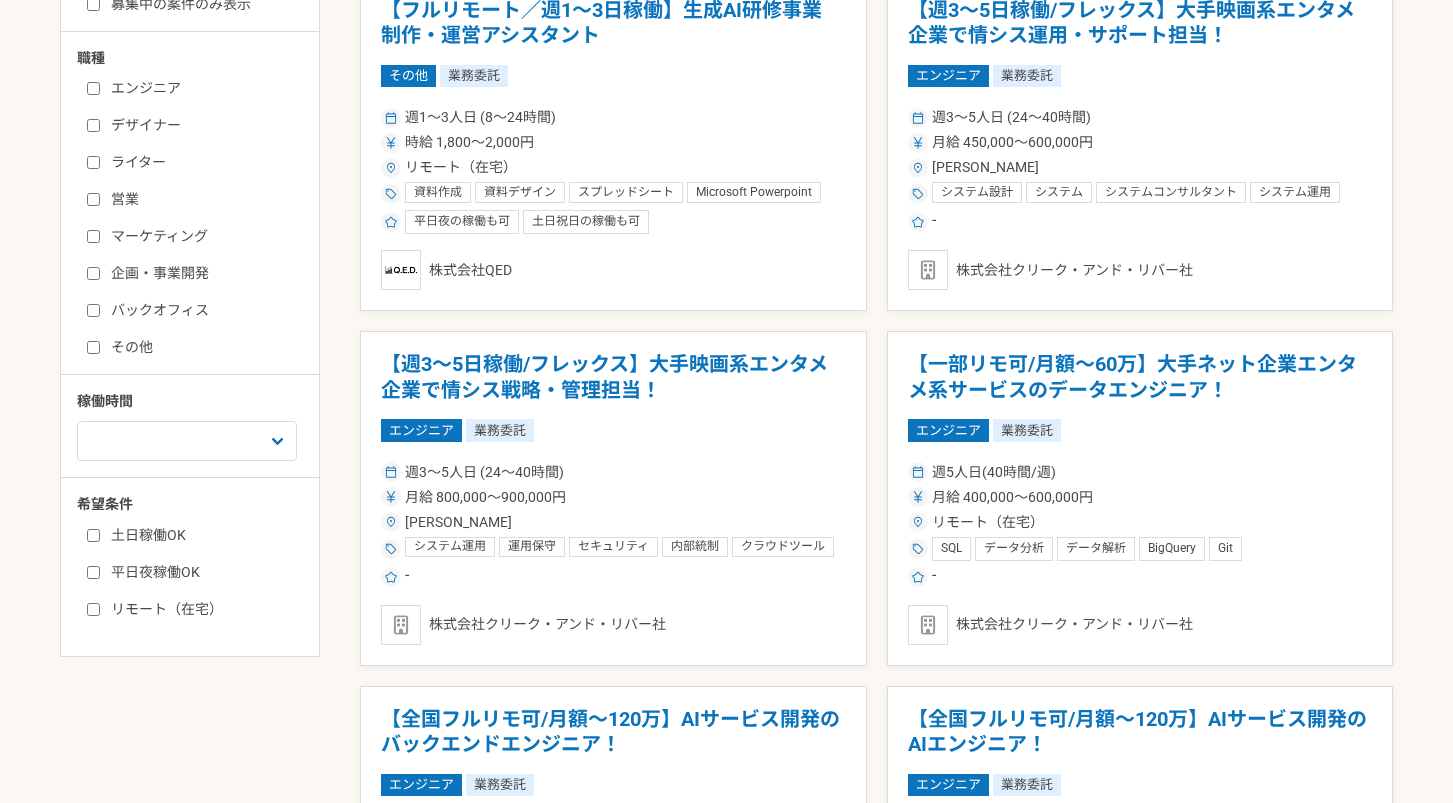 scroll, scrollTop: 607, scrollLeft: 0, axis: vertical 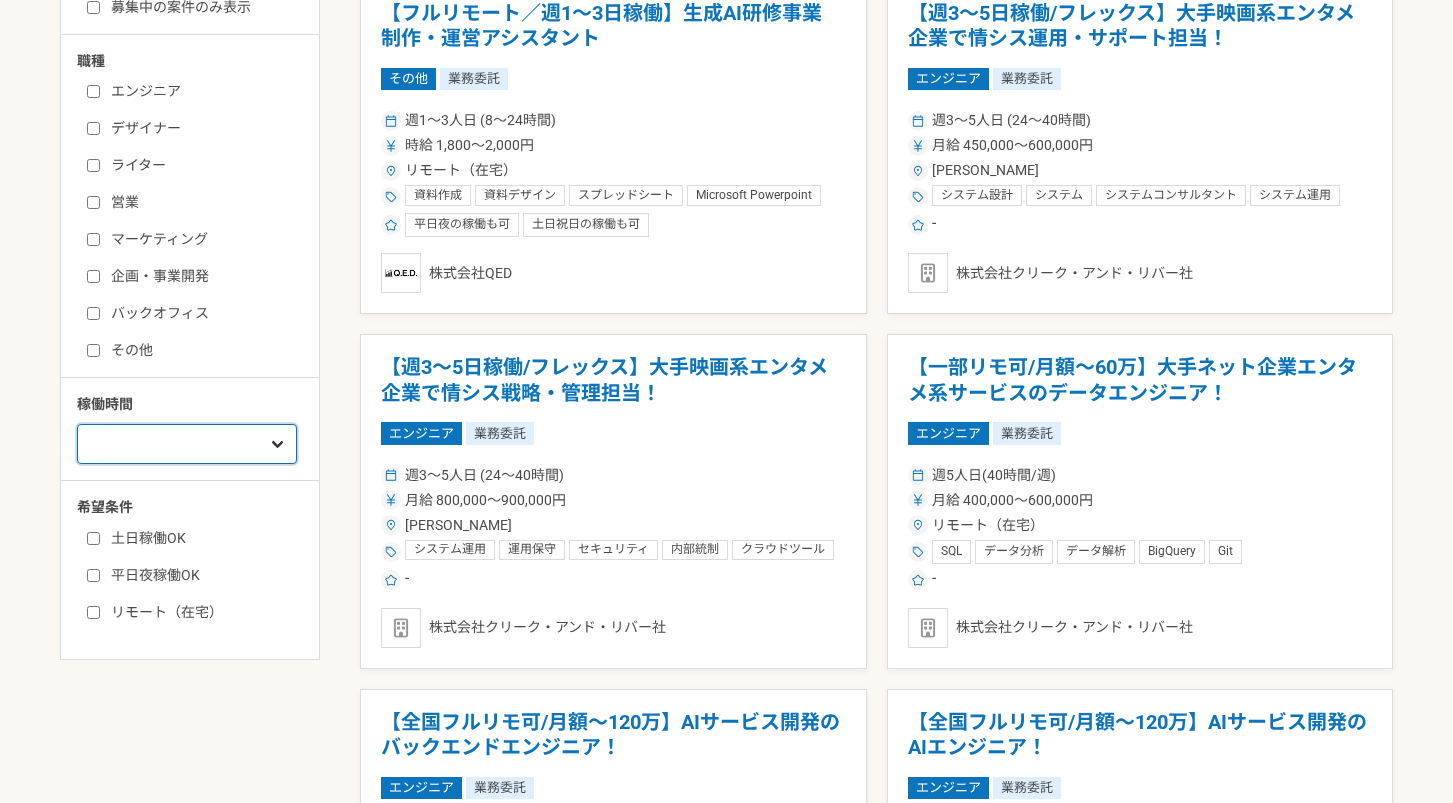 click on "週1人日（8時間）以下 週2人日（16時間）以下 週3人日（24時間）以下 週4人日（32時間）以下 週5人日（40時間）以下" at bounding box center (187, 444) 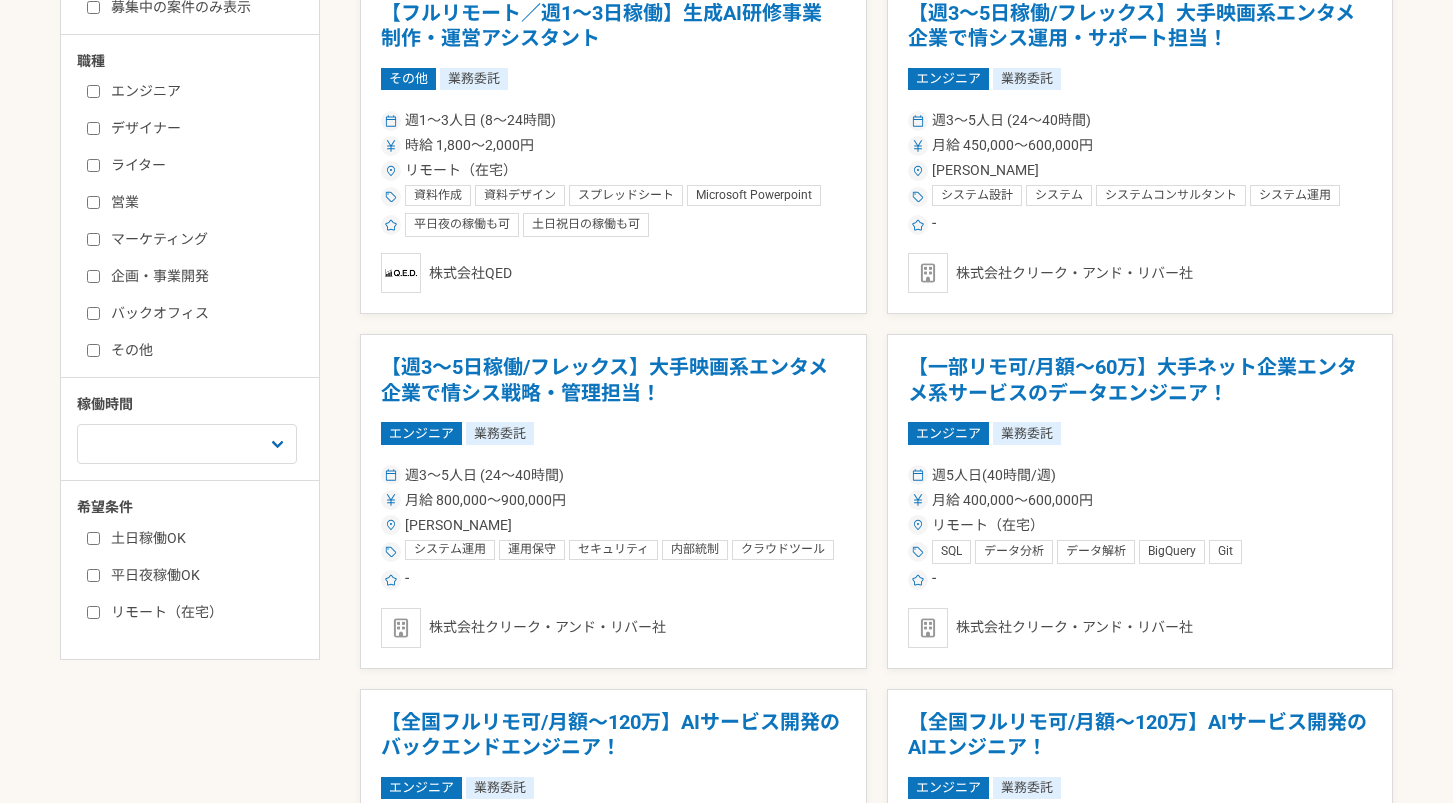 click on "リモート（在宅）" at bounding box center [202, 612] 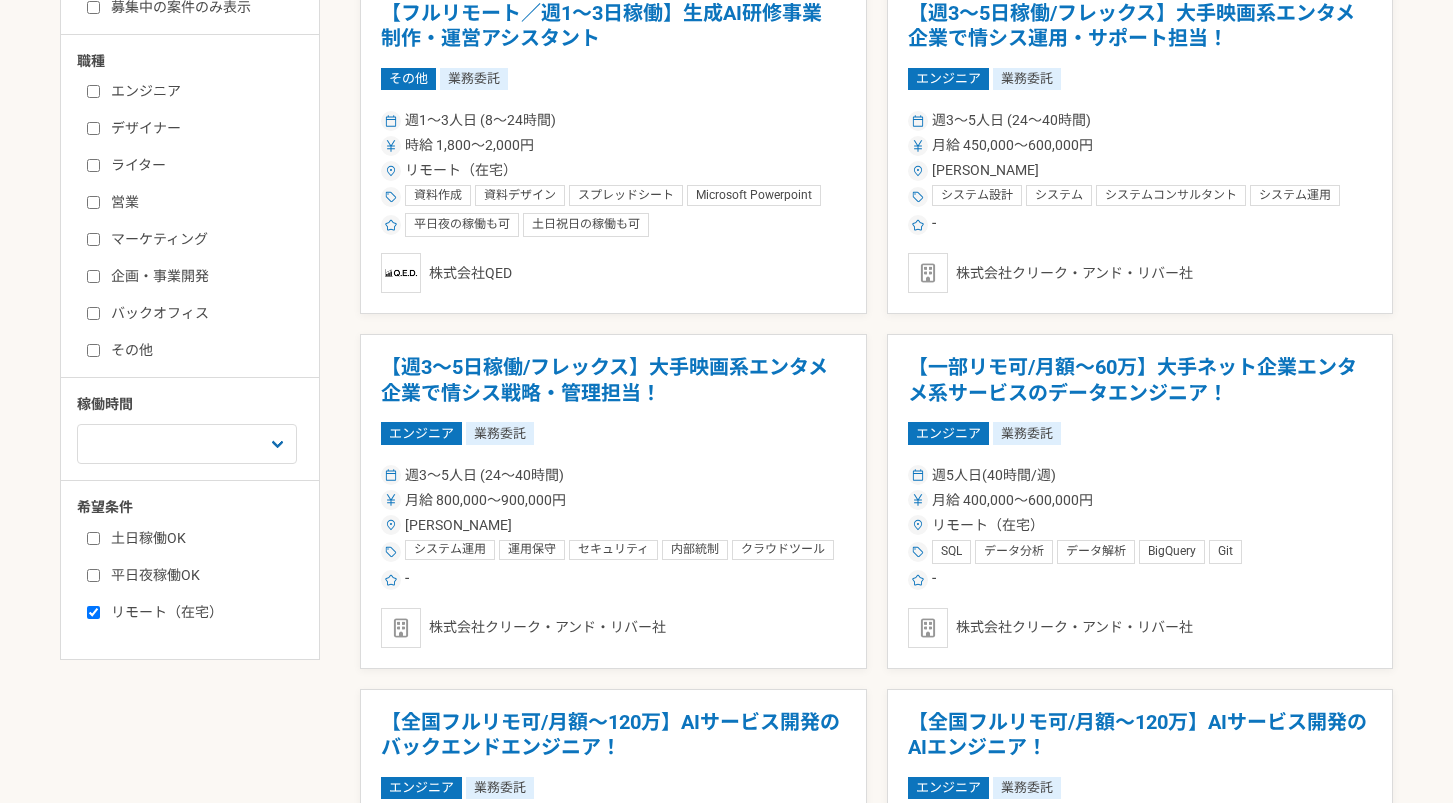 checkbox on "true" 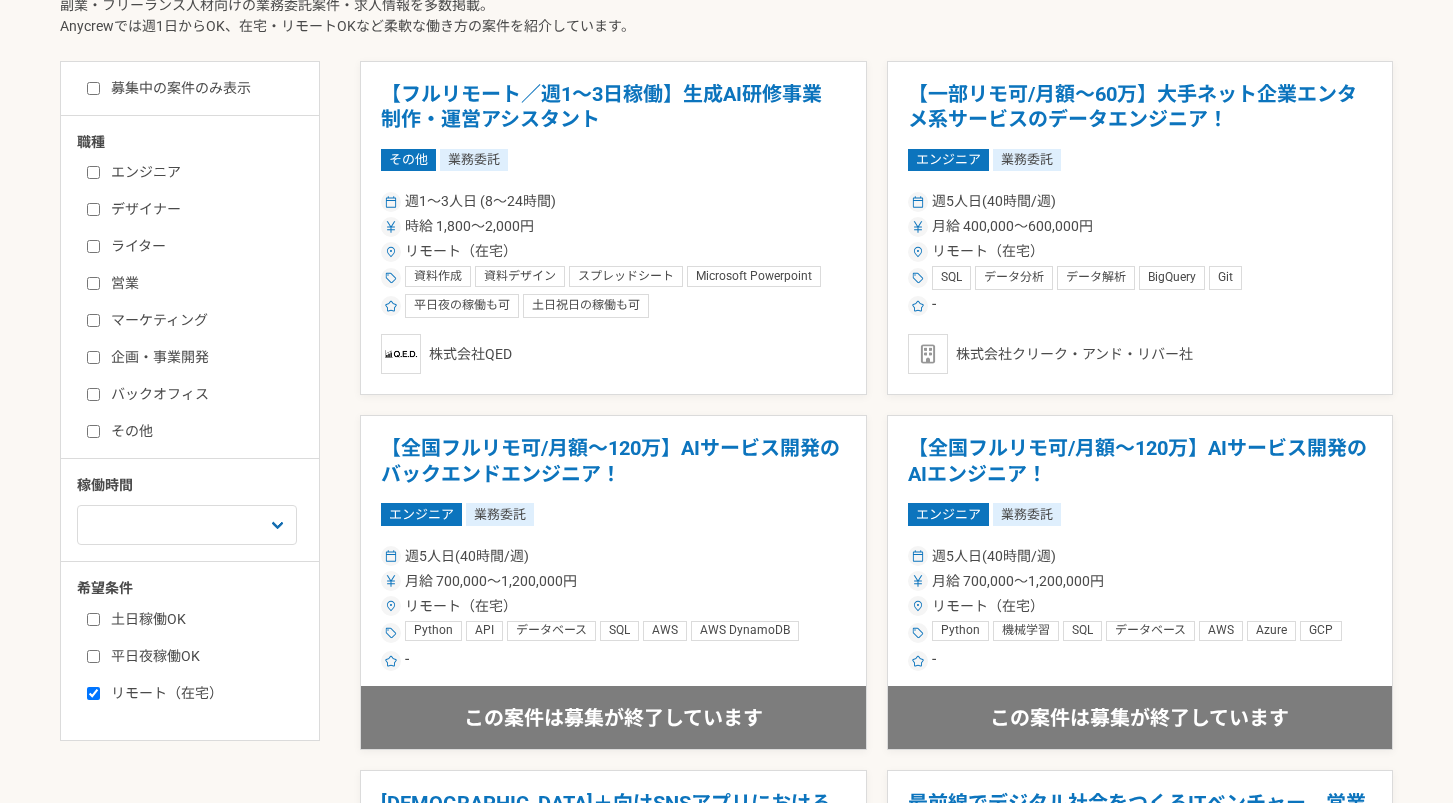 scroll, scrollTop: 453, scrollLeft: 0, axis: vertical 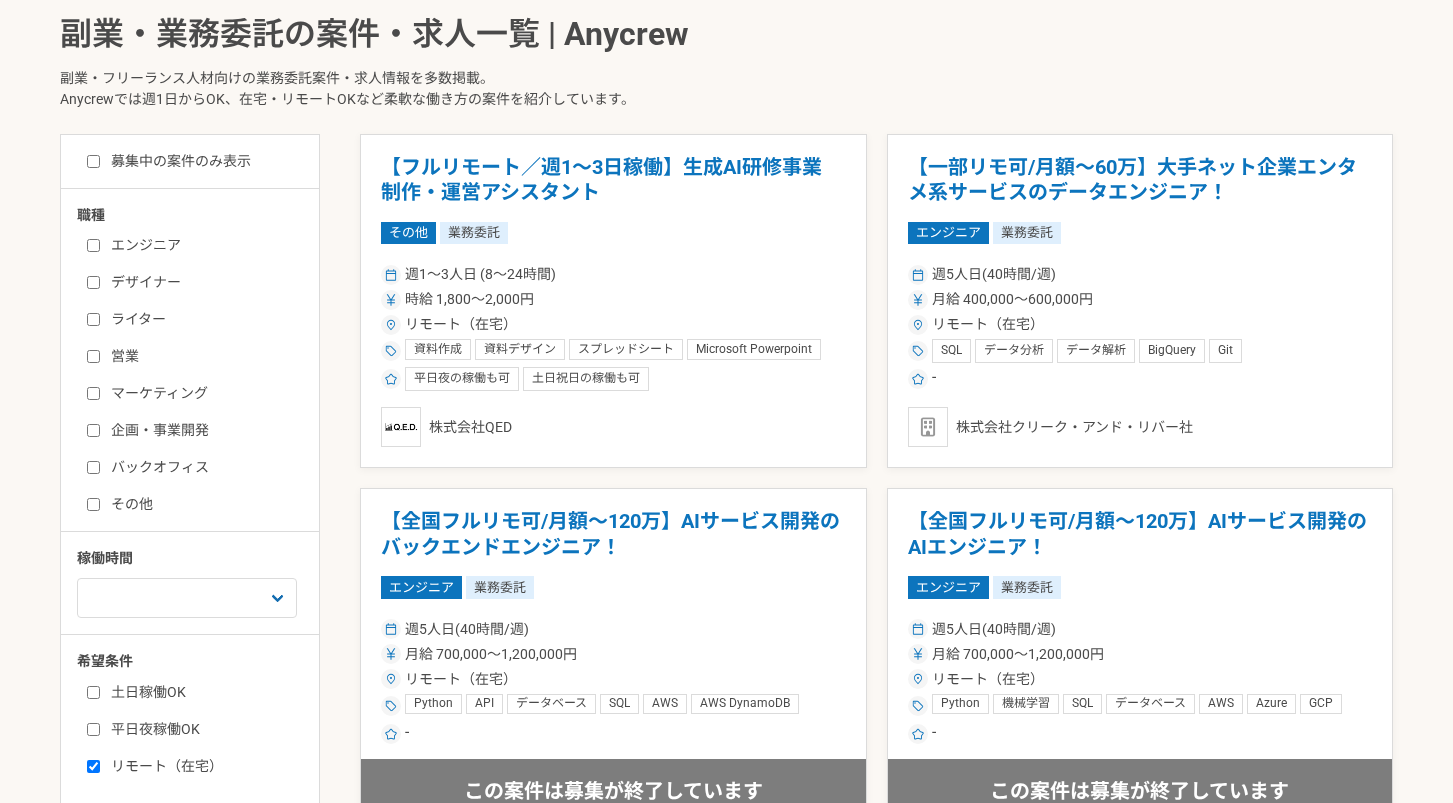 click on "マーケティング" at bounding box center [202, 393] 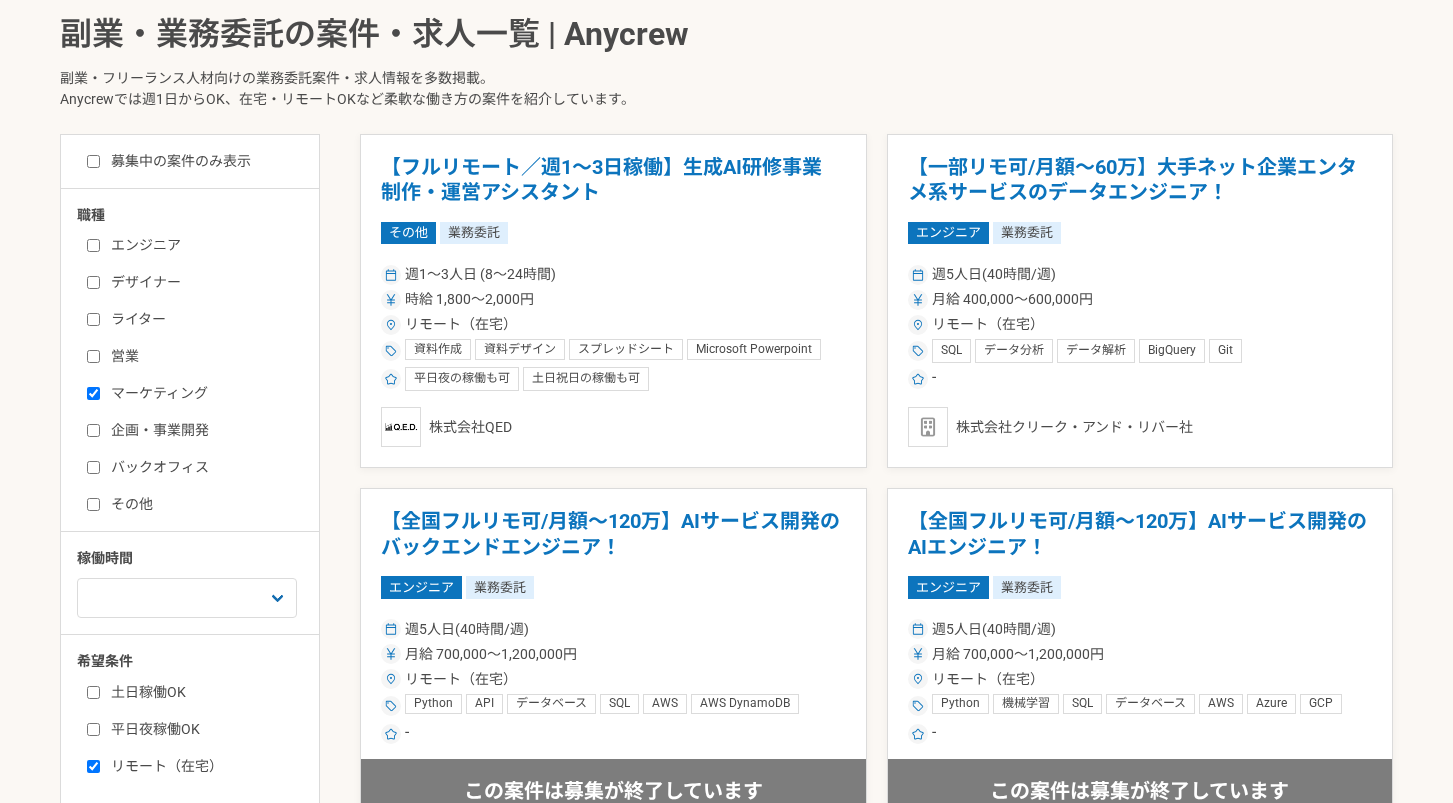 checkbox on "true" 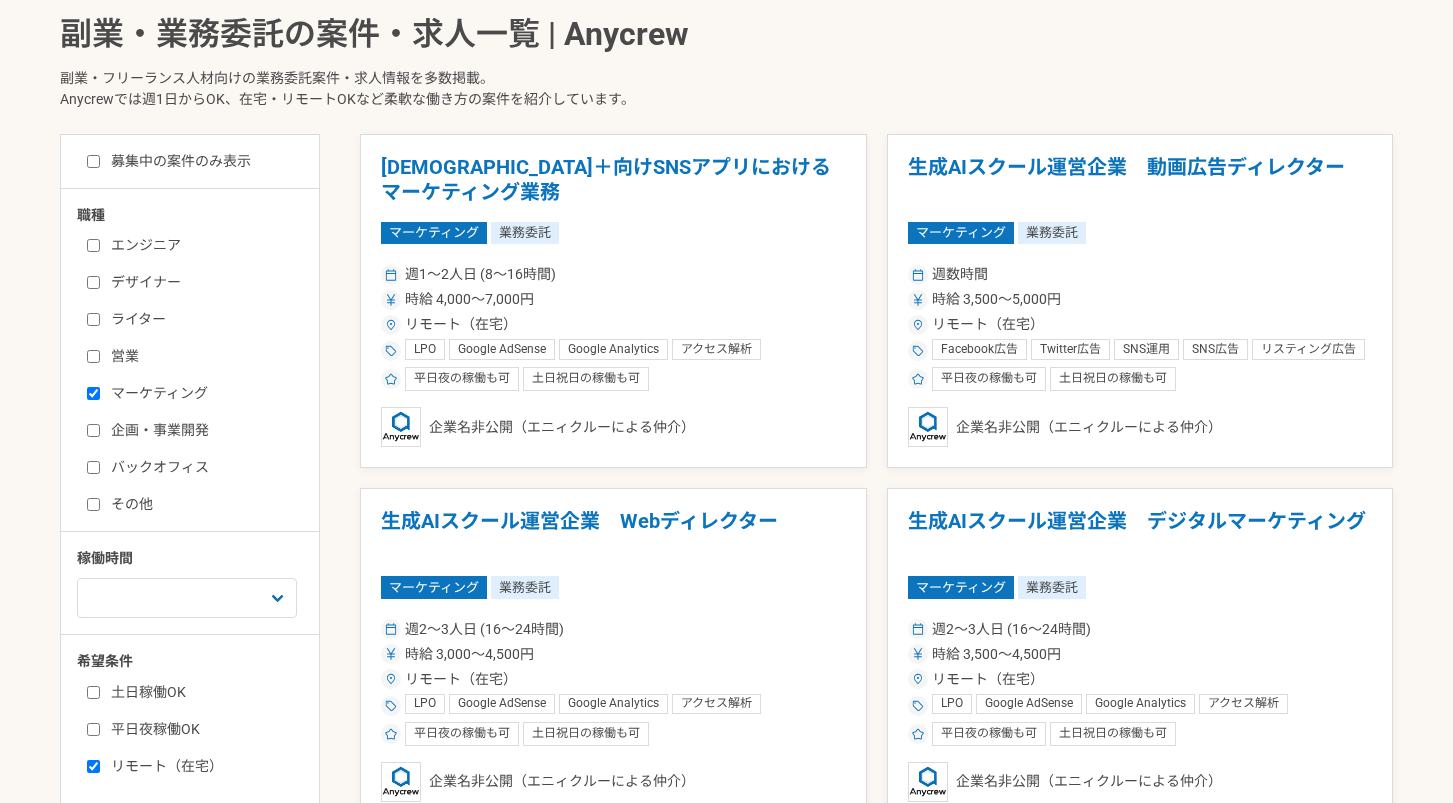 click on "企画・事業開発" at bounding box center [202, 430] 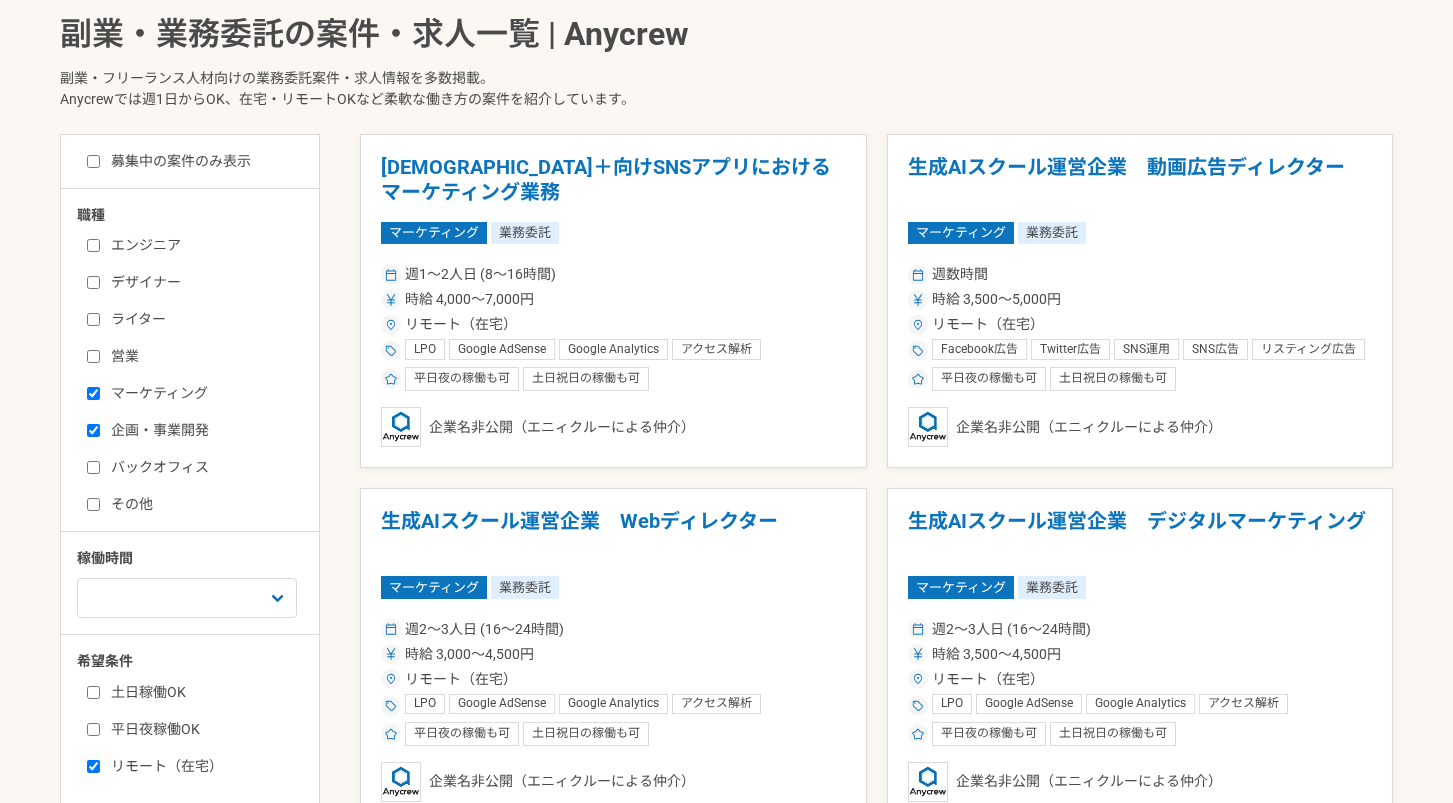 checkbox on "true" 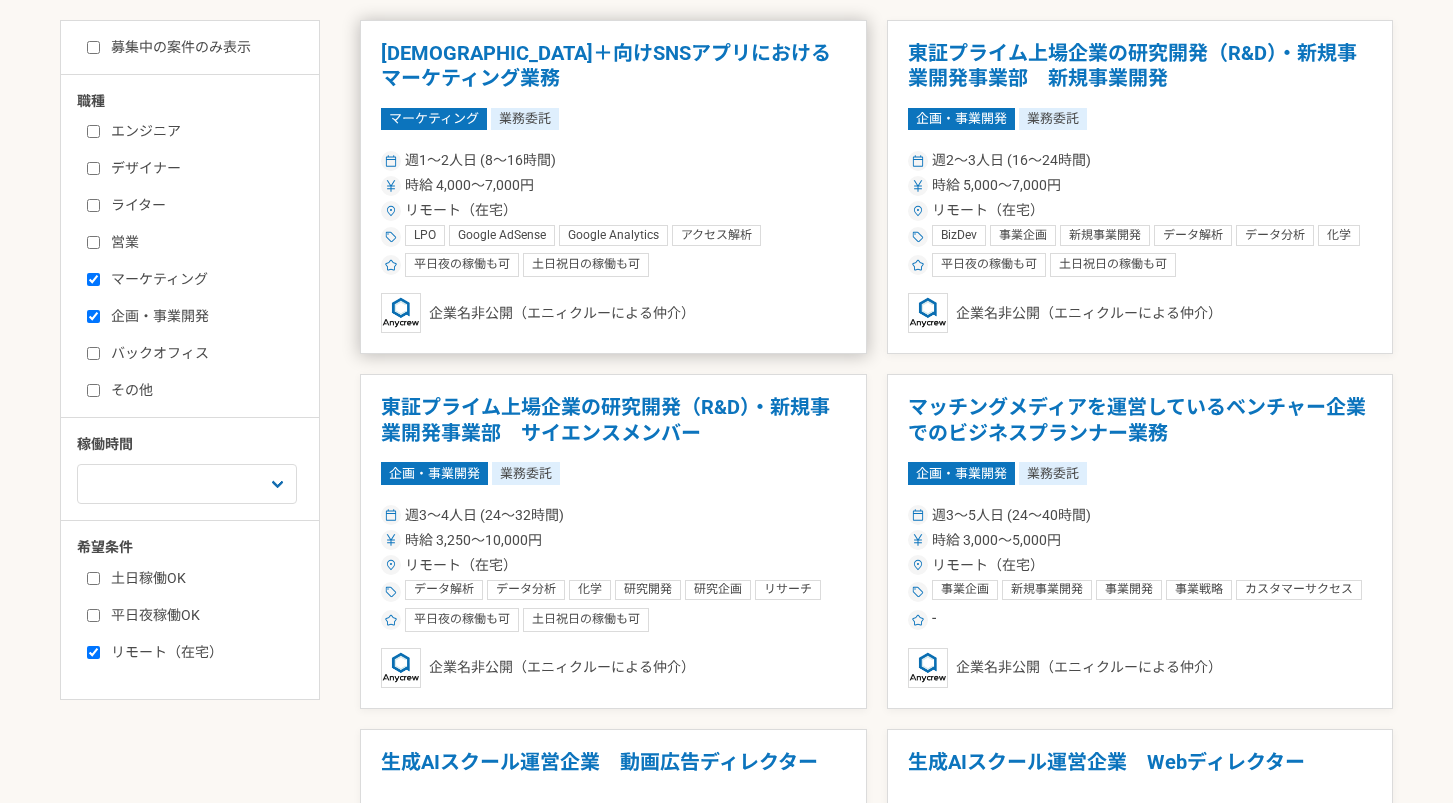 scroll, scrollTop: 565, scrollLeft: 0, axis: vertical 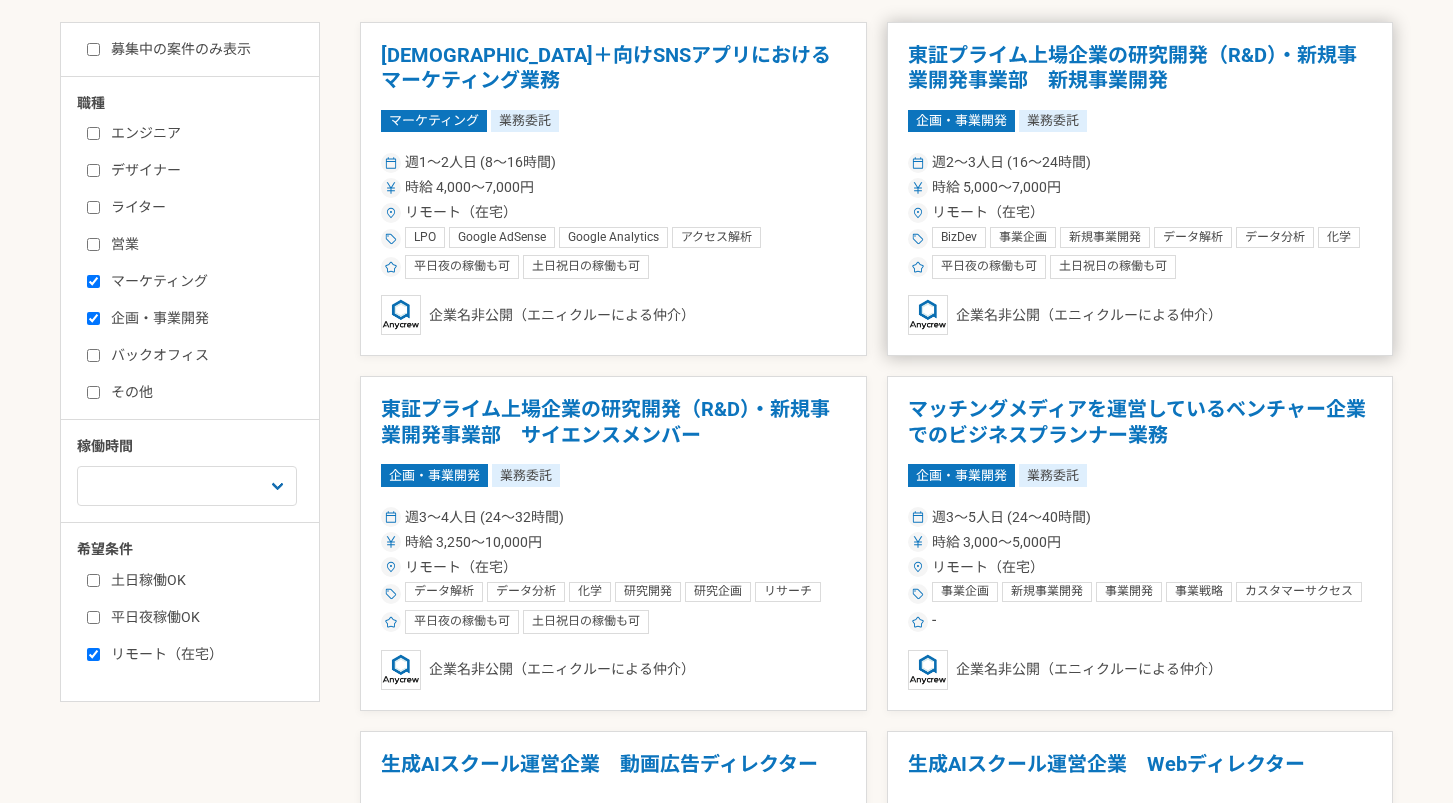 click on "東証プライム上場企業の研究開発（R&D）・新規事業開発事業部　新規事業開発" at bounding box center [1140, 68] 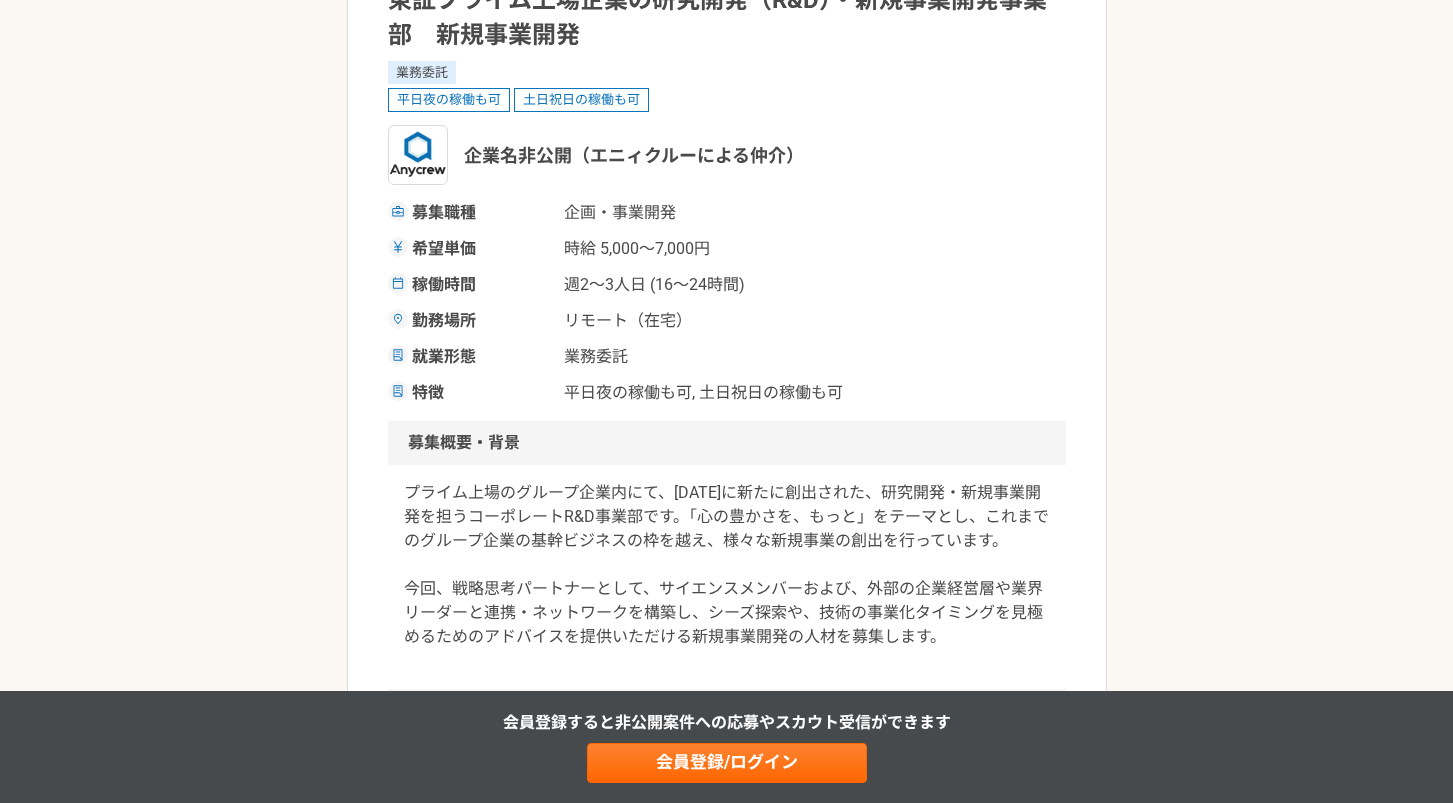 scroll, scrollTop: 323, scrollLeft: 0, axis: vertical 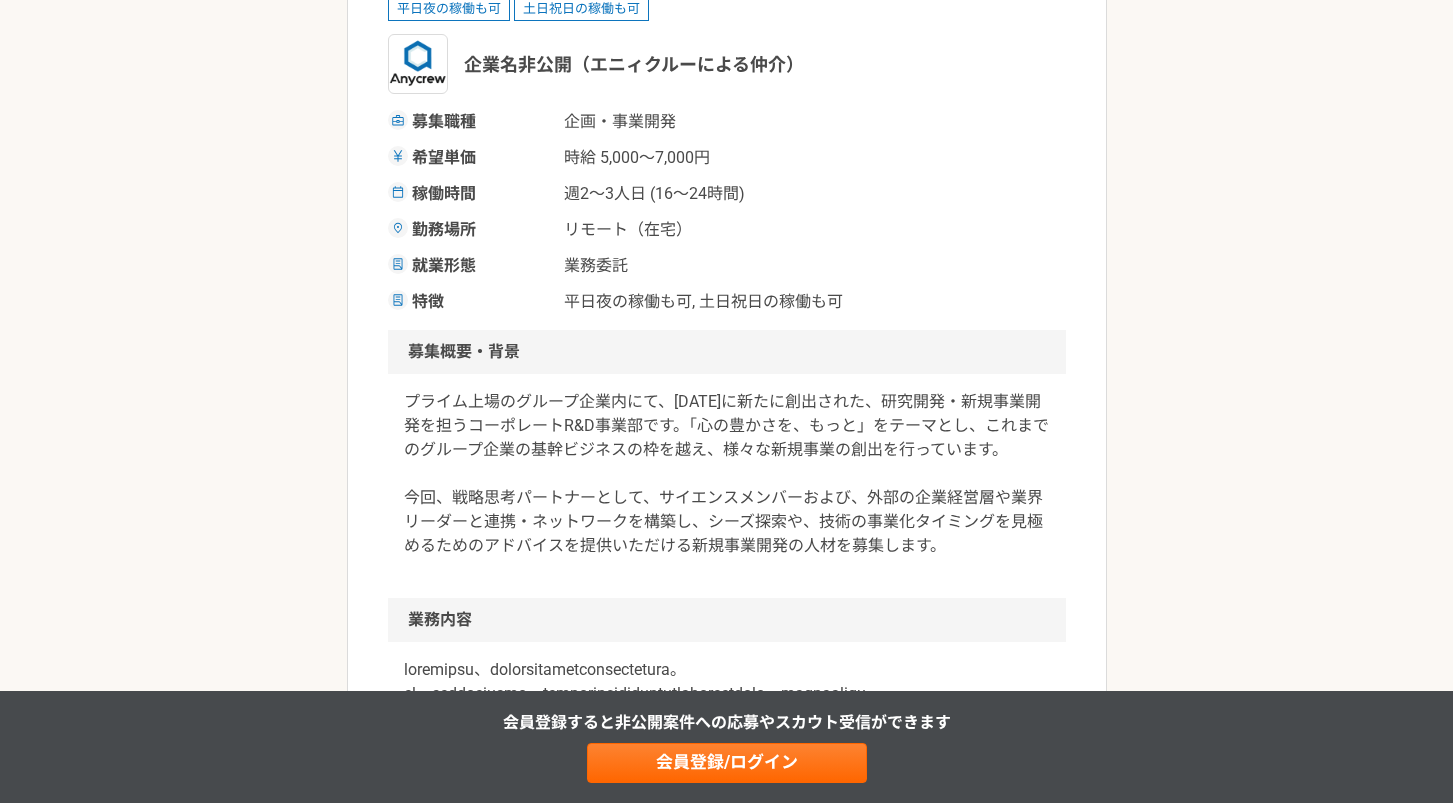 click on "プライム上場のグループ企業内にて、[DATE]に新たに創出された、研究開発・新規事業開発を担うコーポレートR&D事業部です。「心の豊かさを、もっと」をテーマとし、これまでのグループ企業の基幹ビジネスの枠を越え、様々な新規事業の創出を行っています。
今回、戦略思考パートナーとして、サイエンスメンバーおよび、外部の企業経営層や業界リーダーと連携・ネットワークを構築し、シーズ探索や、技術の事業化タイミングを見極めるためのアドバイスを提供いただける新規事業開発の人材を募集します。" at bounding box center [727, 474] 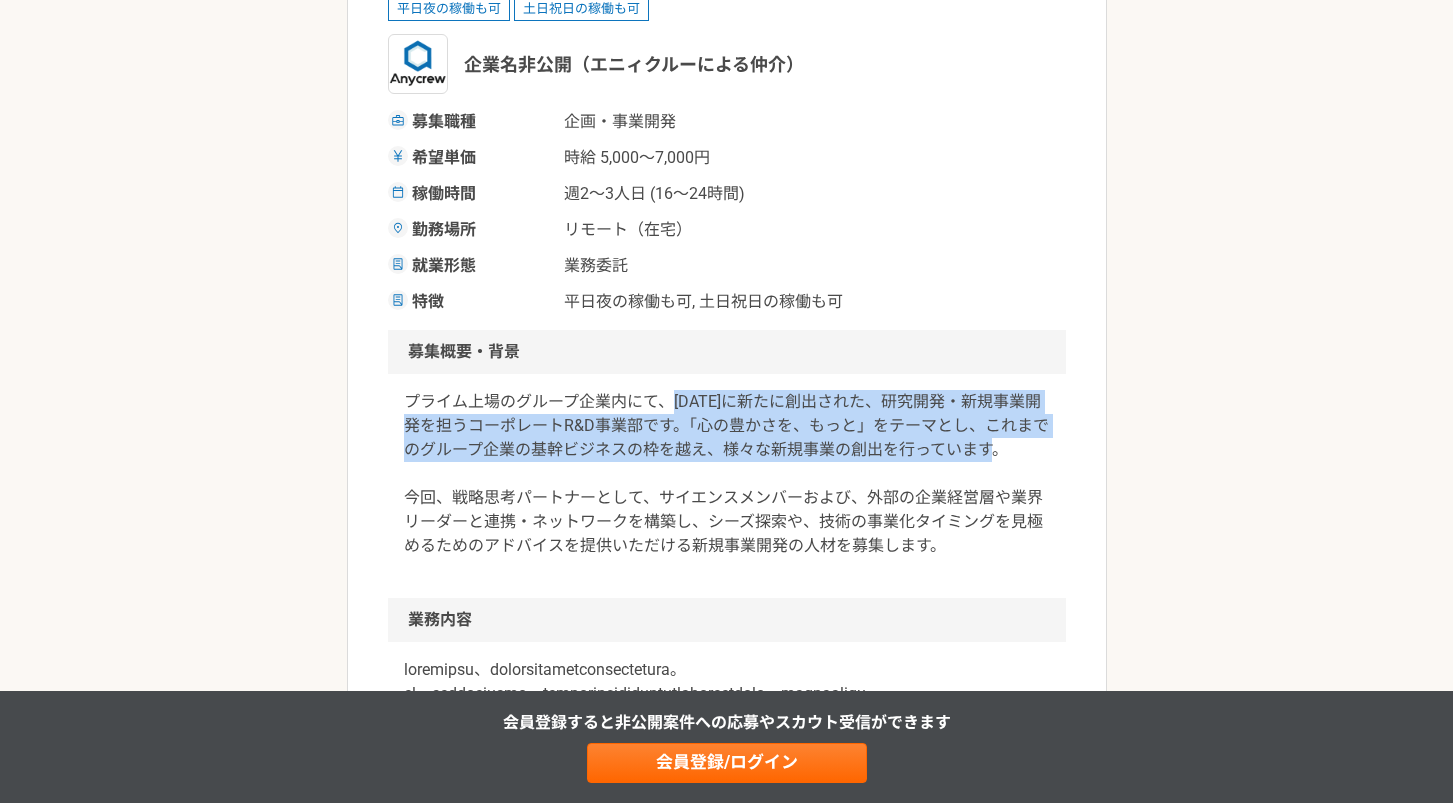 drag, startPoint x: 672, startPoint y: 404, endPoint x: 1022, endPoint y: 450, distance: 353.00992 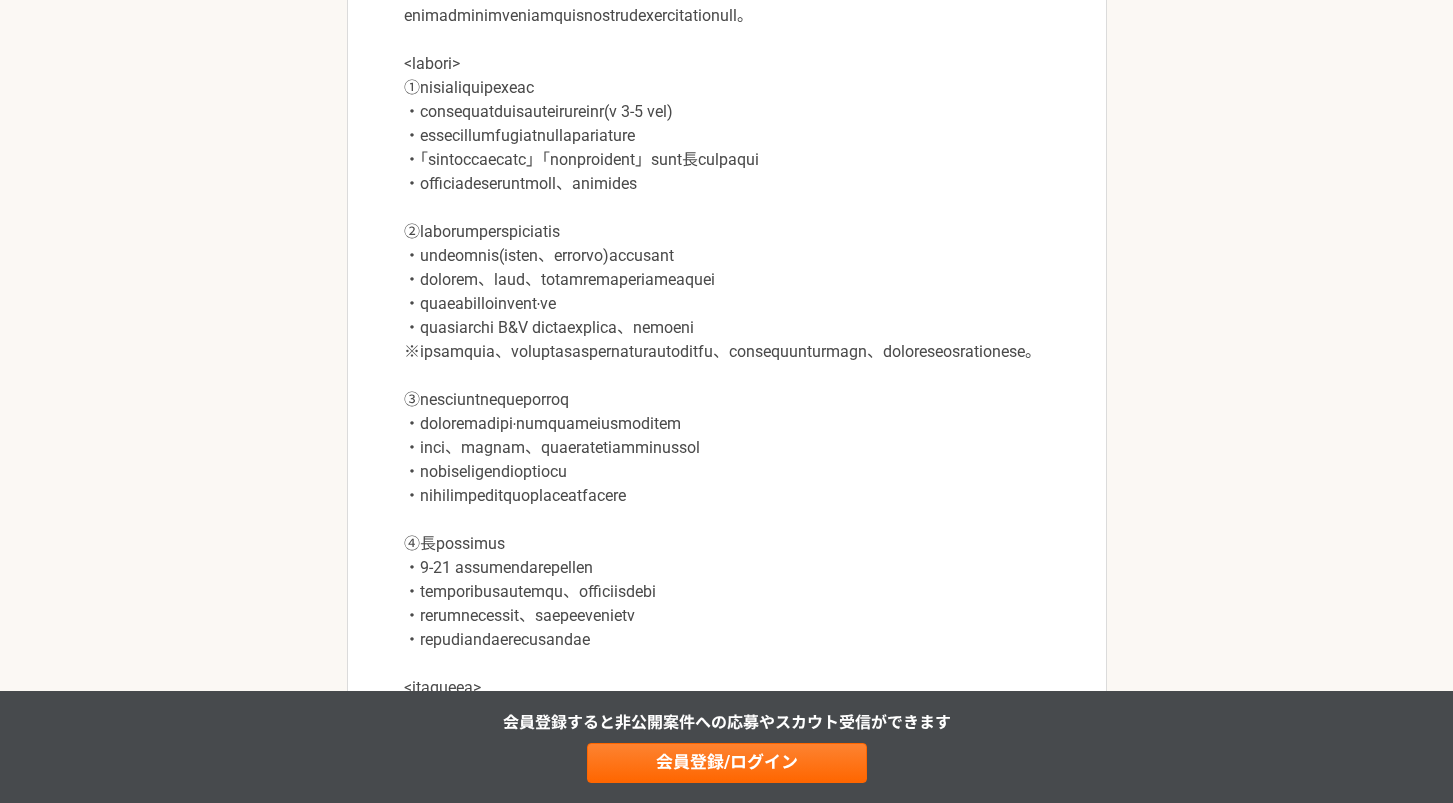 scroll, scrollTop: 1106, scrollLeft: 0, axis: vertical 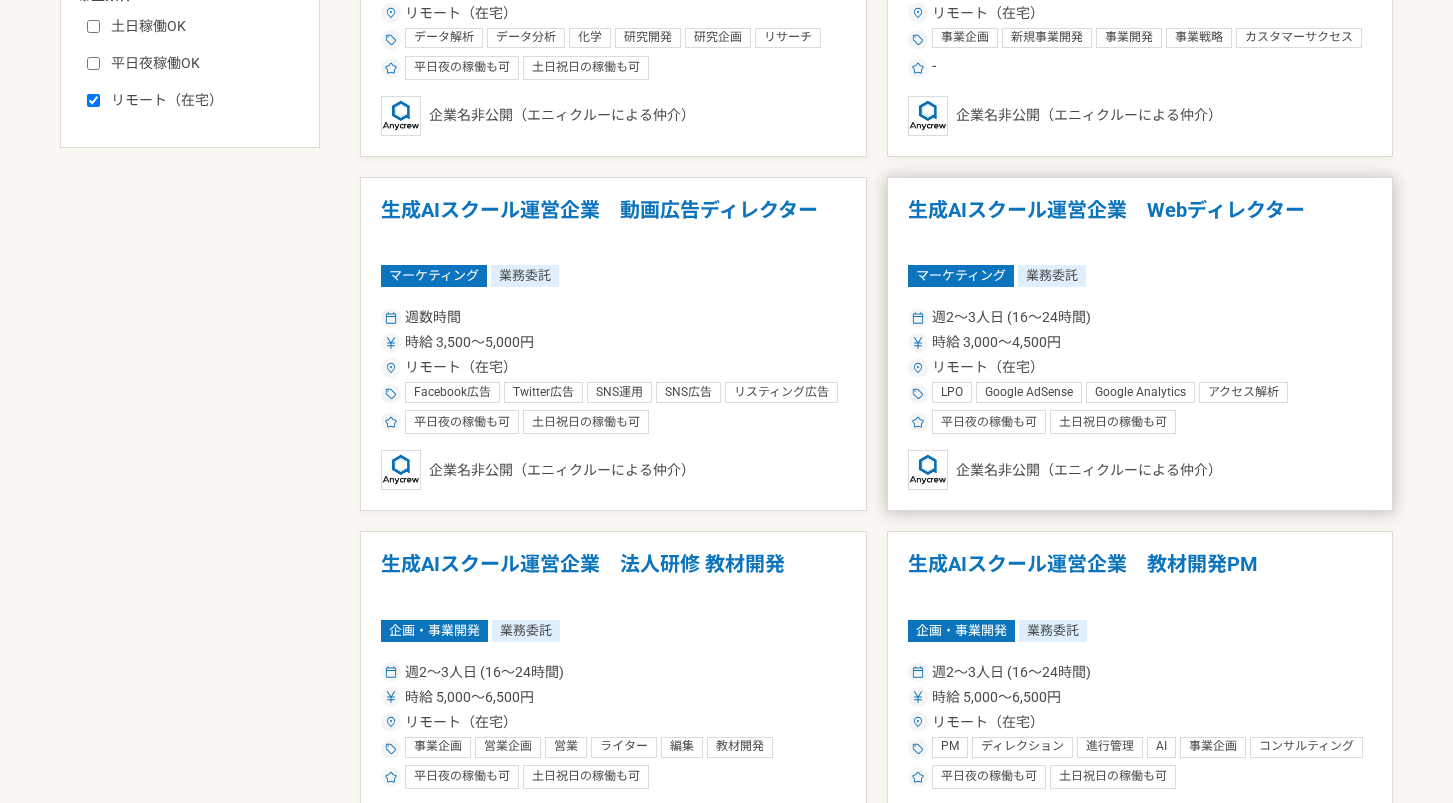 click on "生成AIスクール運営企業　Webディレクター" at bounding box center [1140, 223] 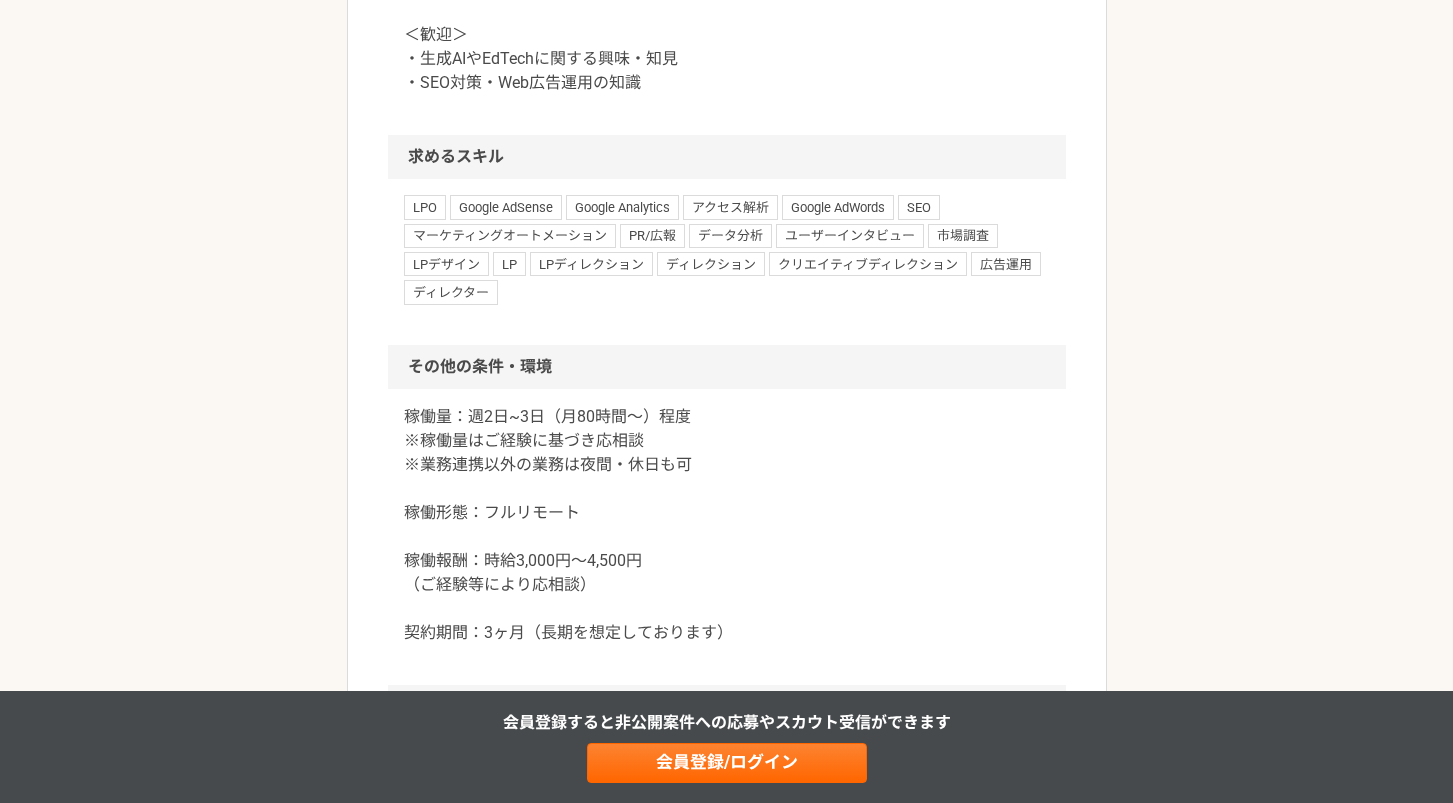 scroll, scrollTop: 1614, scrollLeft: 0, axis: vertical 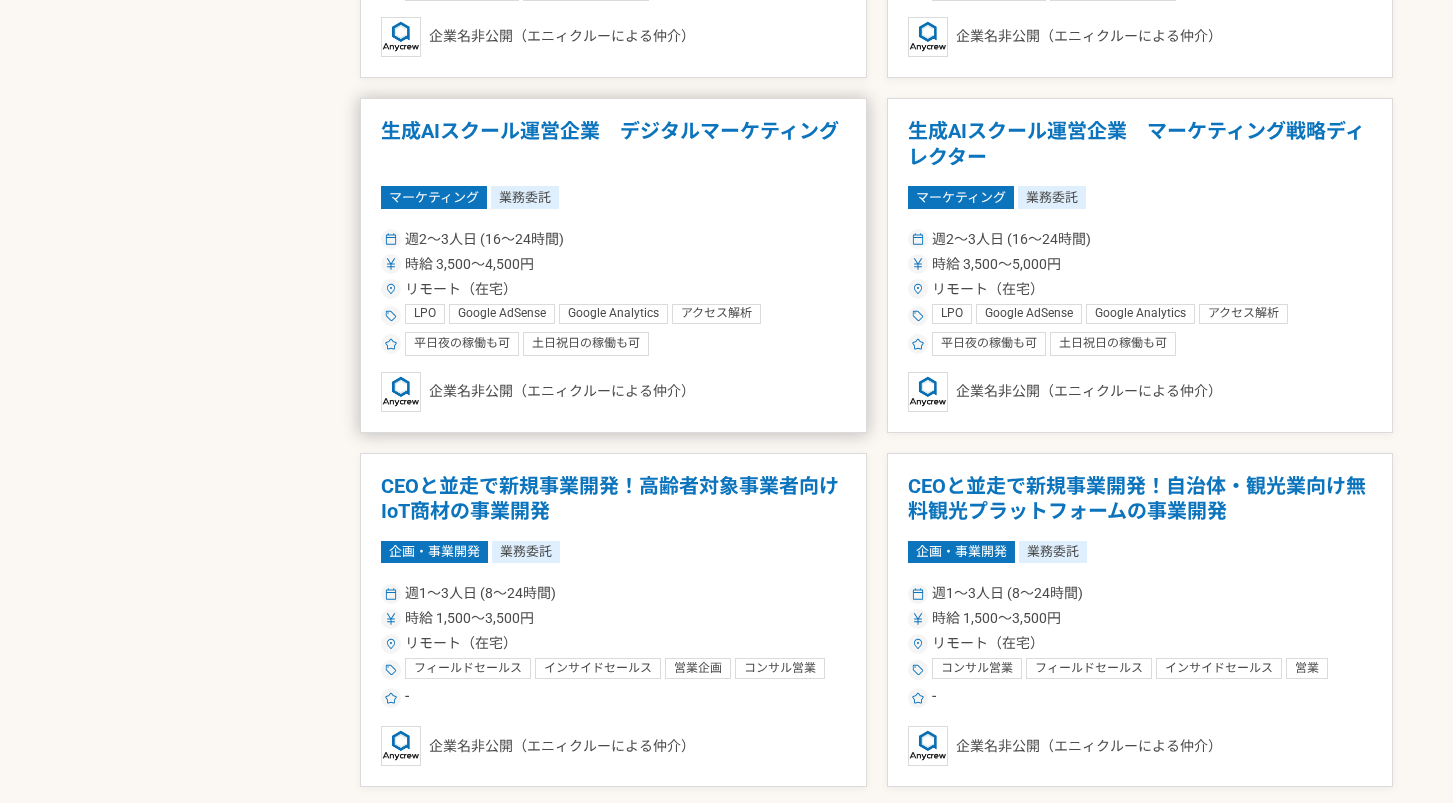 click on "週2〜3人日 (16〜24時間)" at bounding box center (613, 239) 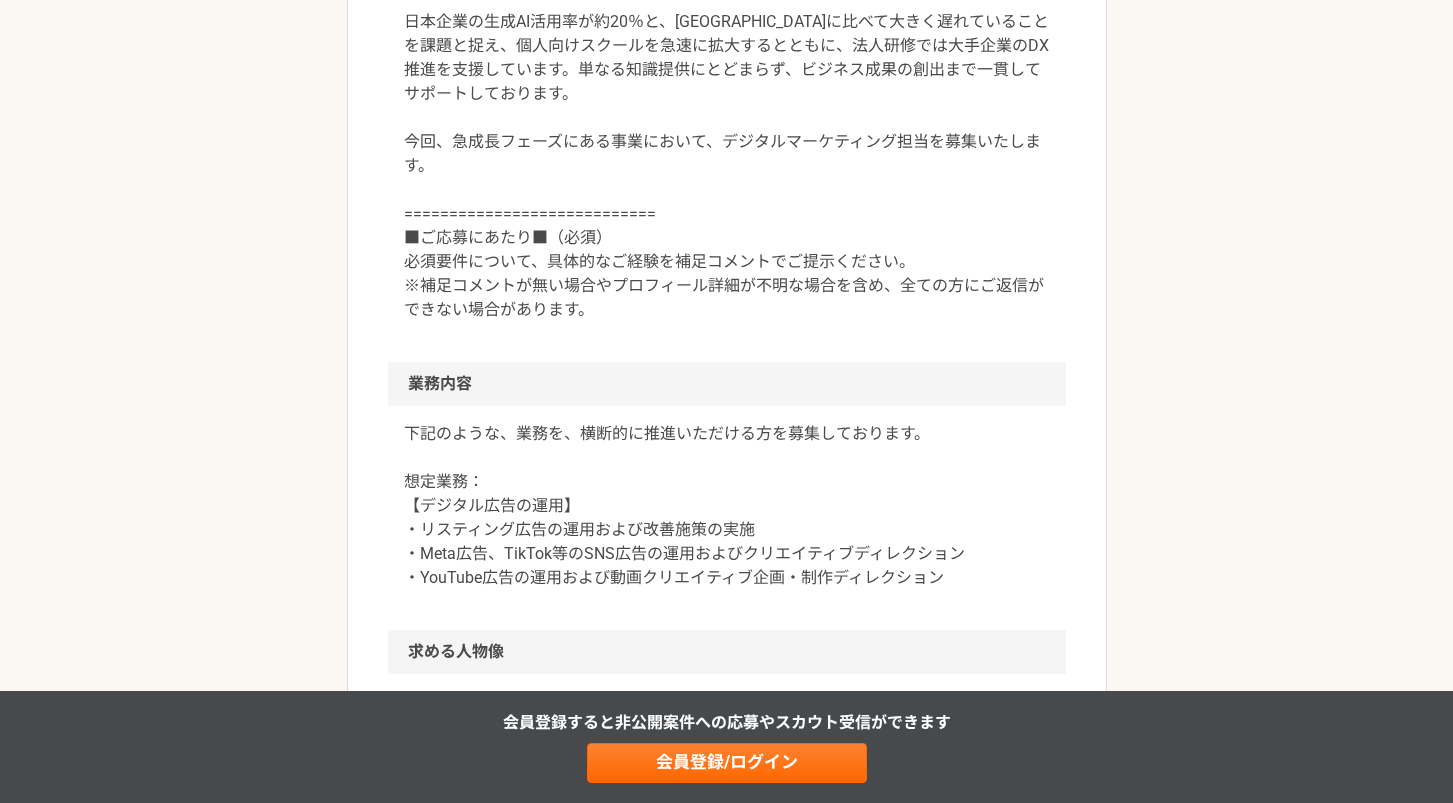 scroll, scrollTop: 1028, scrollLeft: 0, axis: vertical 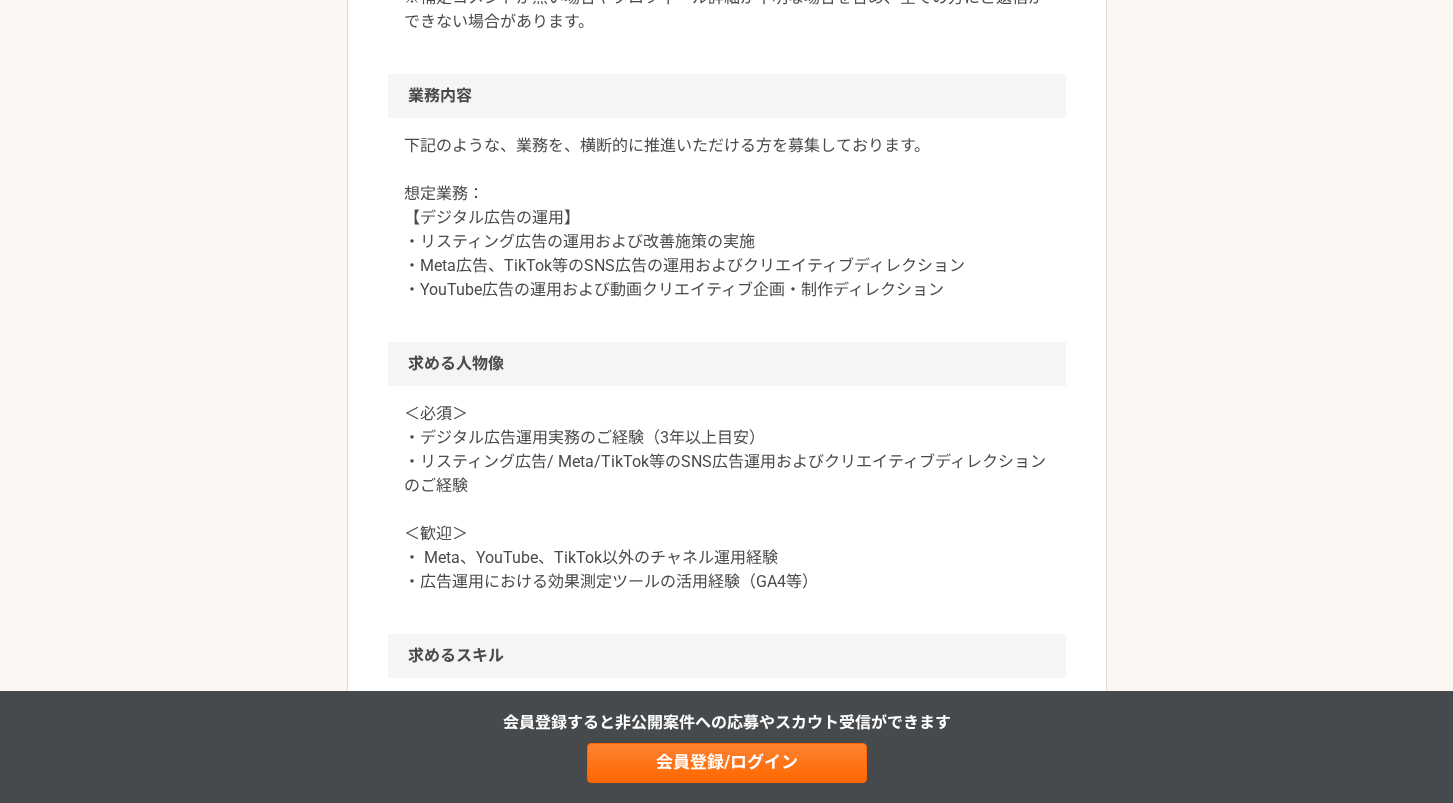 click on "下記のような、業務を、横断的に推進いただける方を募集しております。
想定業務：
【デジタル広告の運用】
・リスティング広告の運用および改善施策の実施
・Meta広告、TikTok等のSNS広告の運用およびクリエイティブディレクション
・YouTube広告の運用および動画クリエイティブ企画・制作ディレクション" at bounding box center (727, 218) 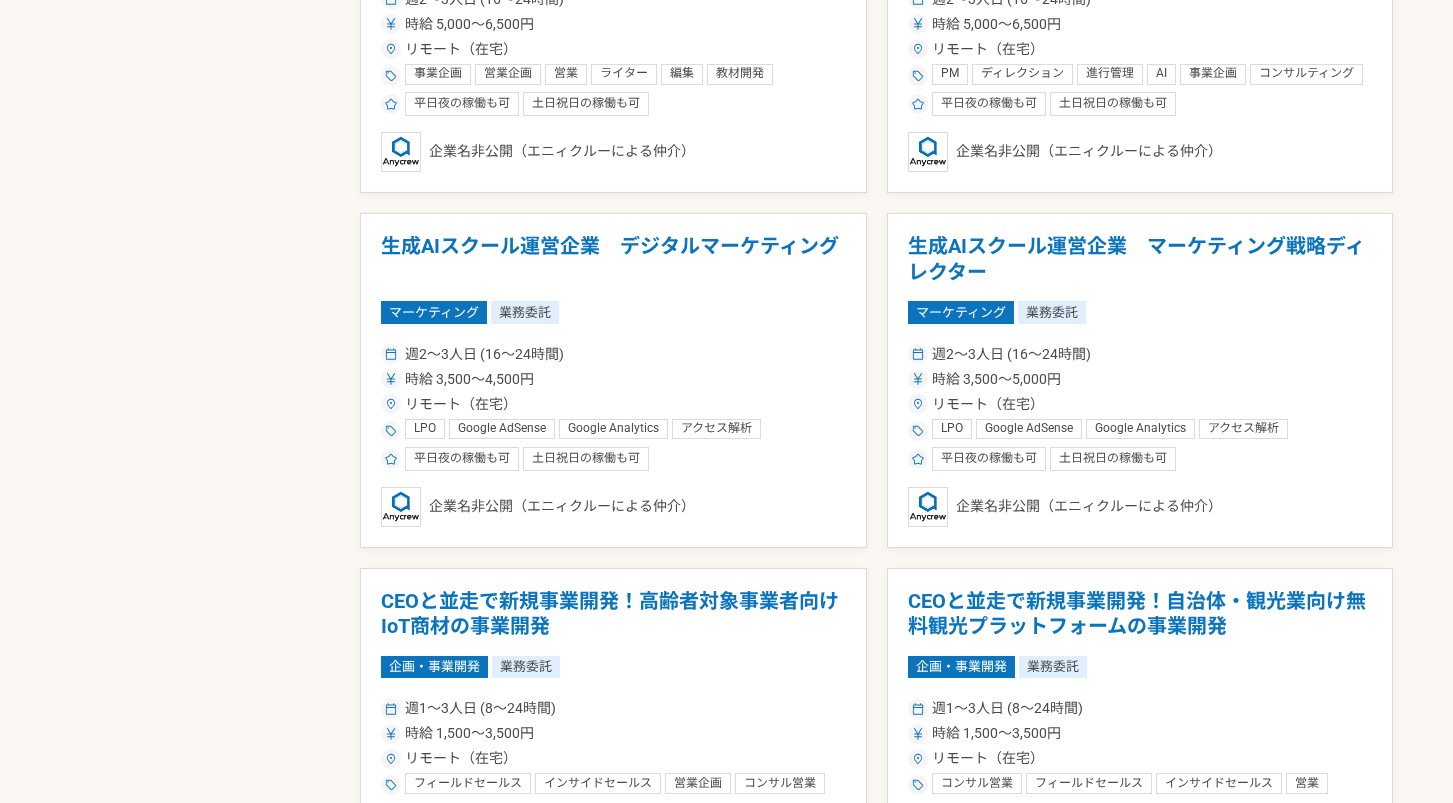 scroll, scrollTop: 1828, scrollLeft: 0, axis: vertical 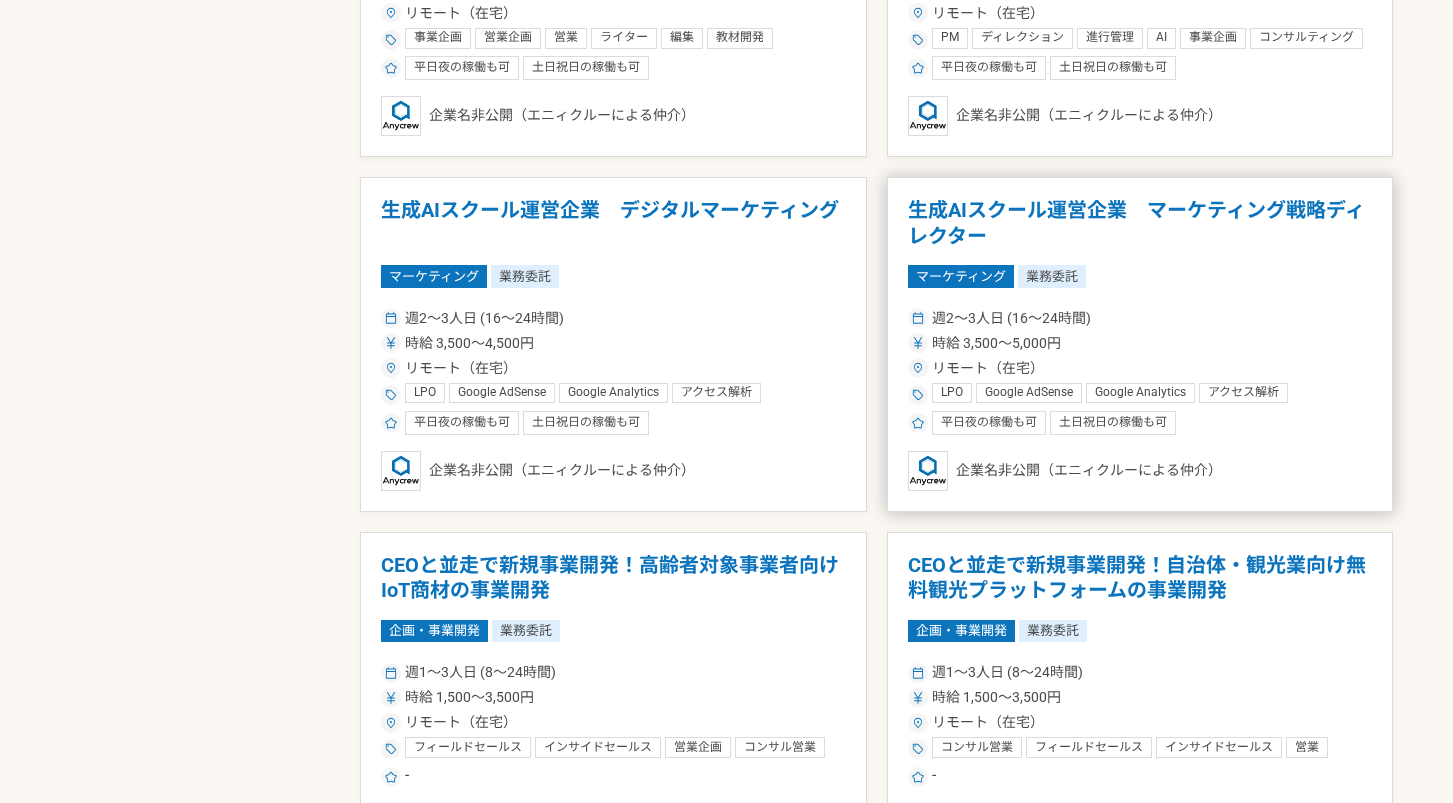 click on "生成AIスクール運営企業　マーケティング戦略ディレクター" at bounding box center (1140, 223) 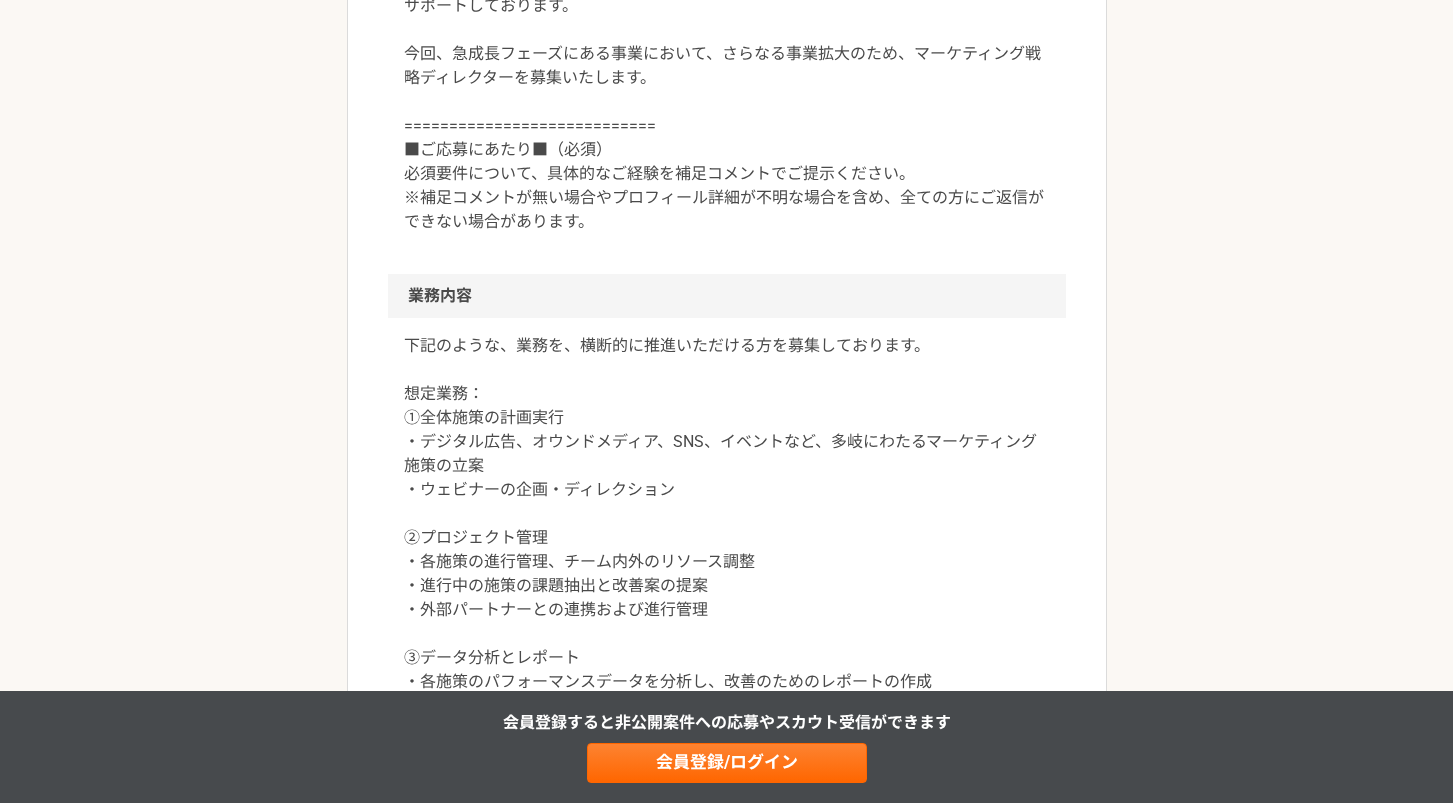 scroll, scrollTop: 922, scrollLeft: 0, axis: vertical 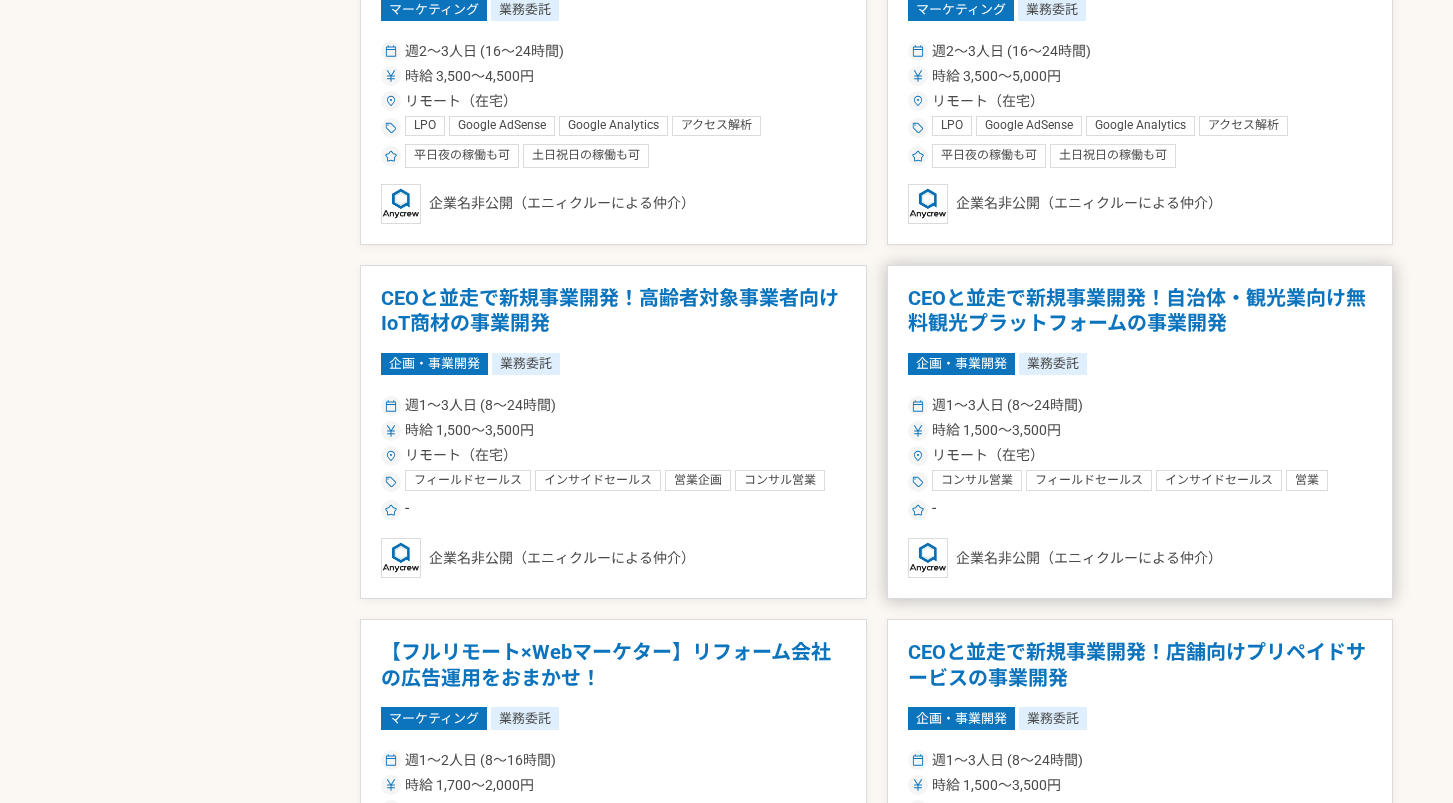 click on "CEOと並走で新規事業開発！自治体・観光業向け無料観光プラットフォームの事業開発" at bounding box center (1140, 311) 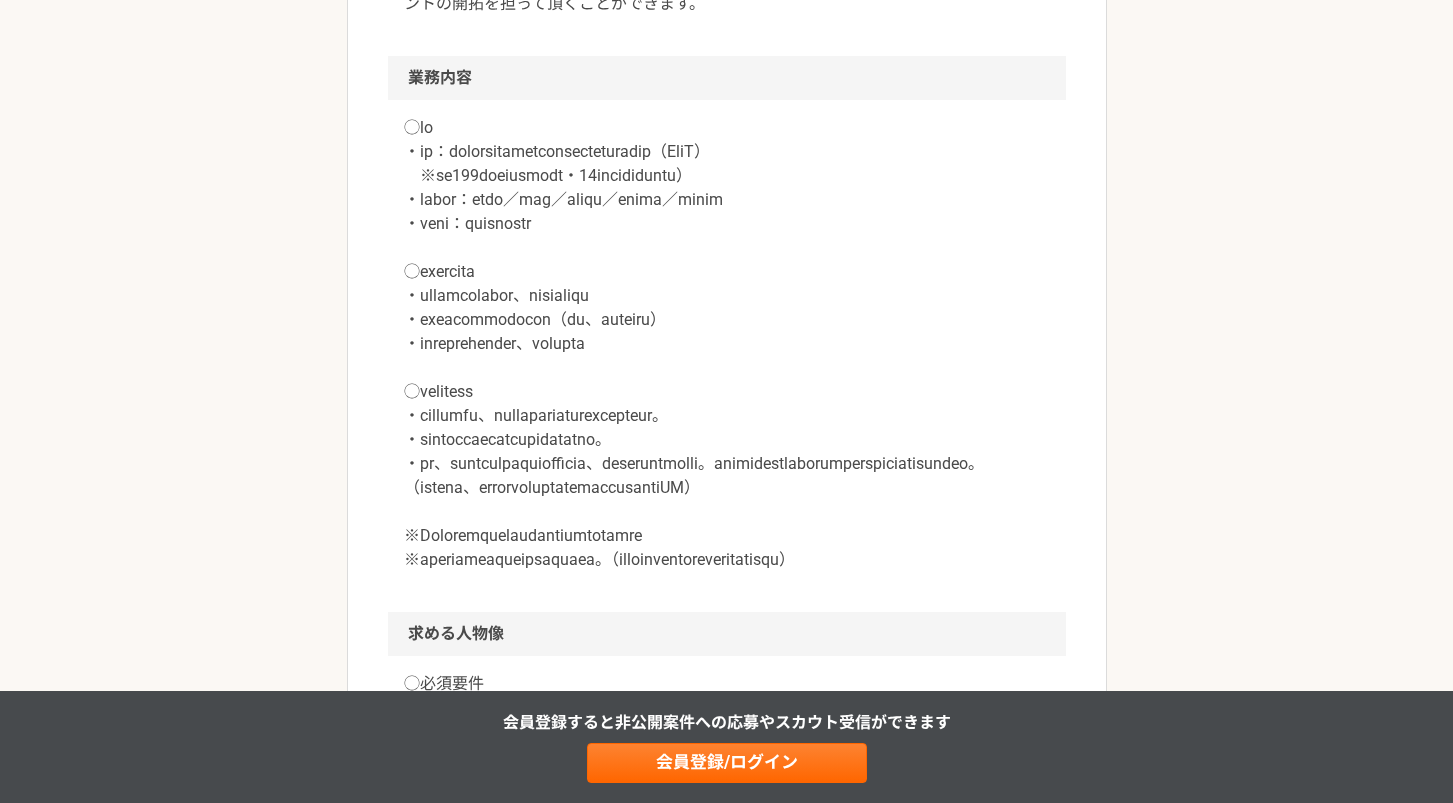 scroll, scrollTop: 943, scrollLeft: 0, axis: vertical 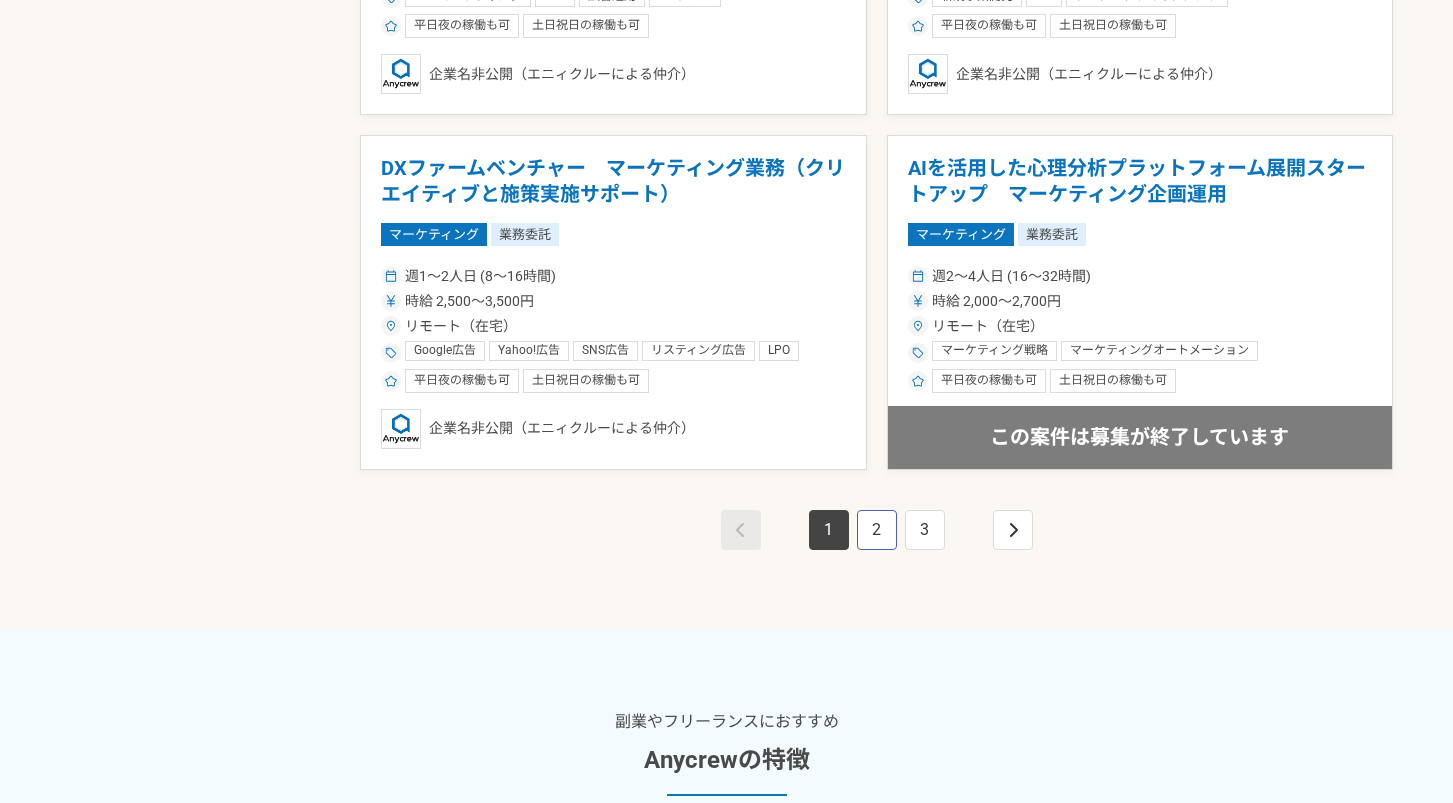 click on "2" at bounding box center (877, 530) 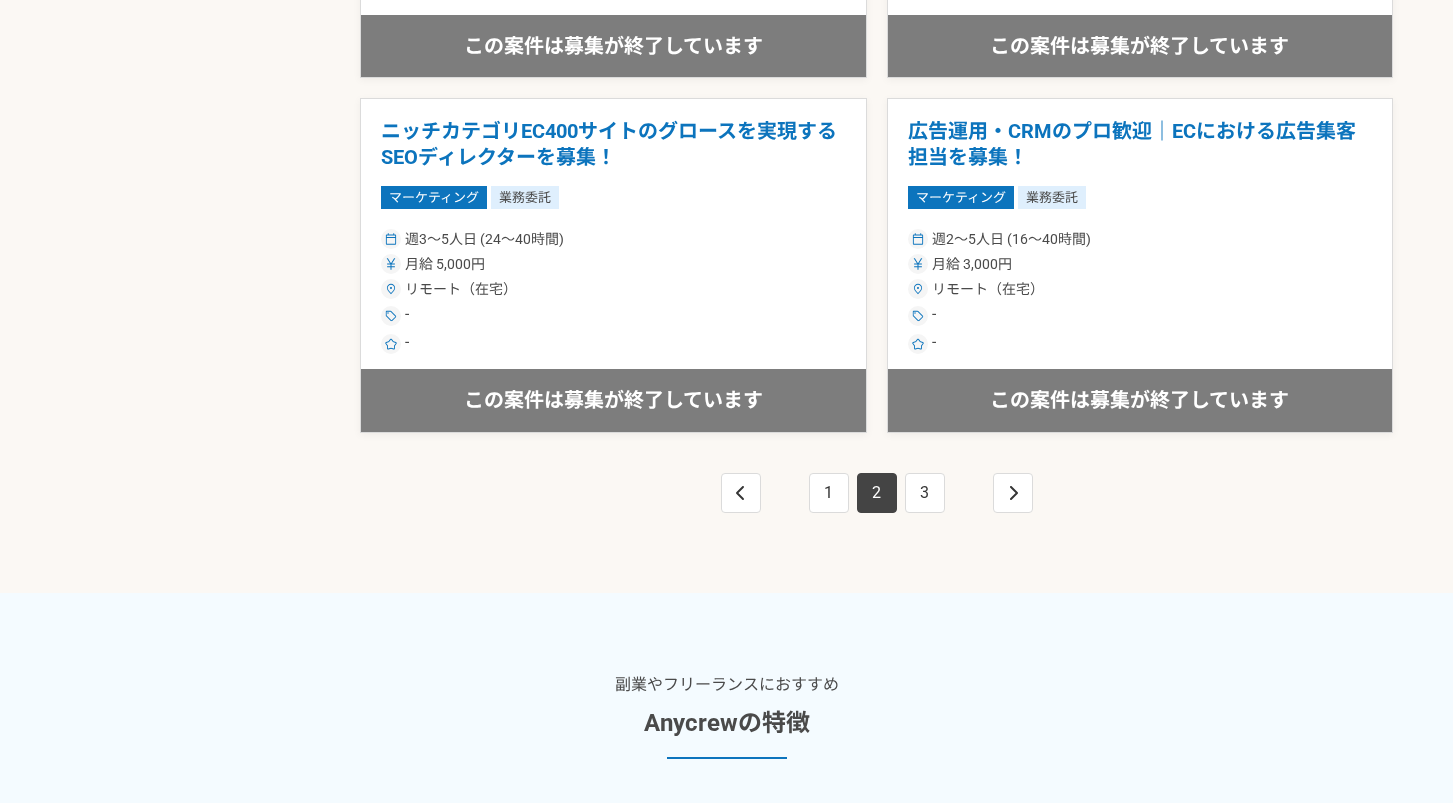 scroll, scrollTop: 3748, scrollLeft: 0, axis: vertical 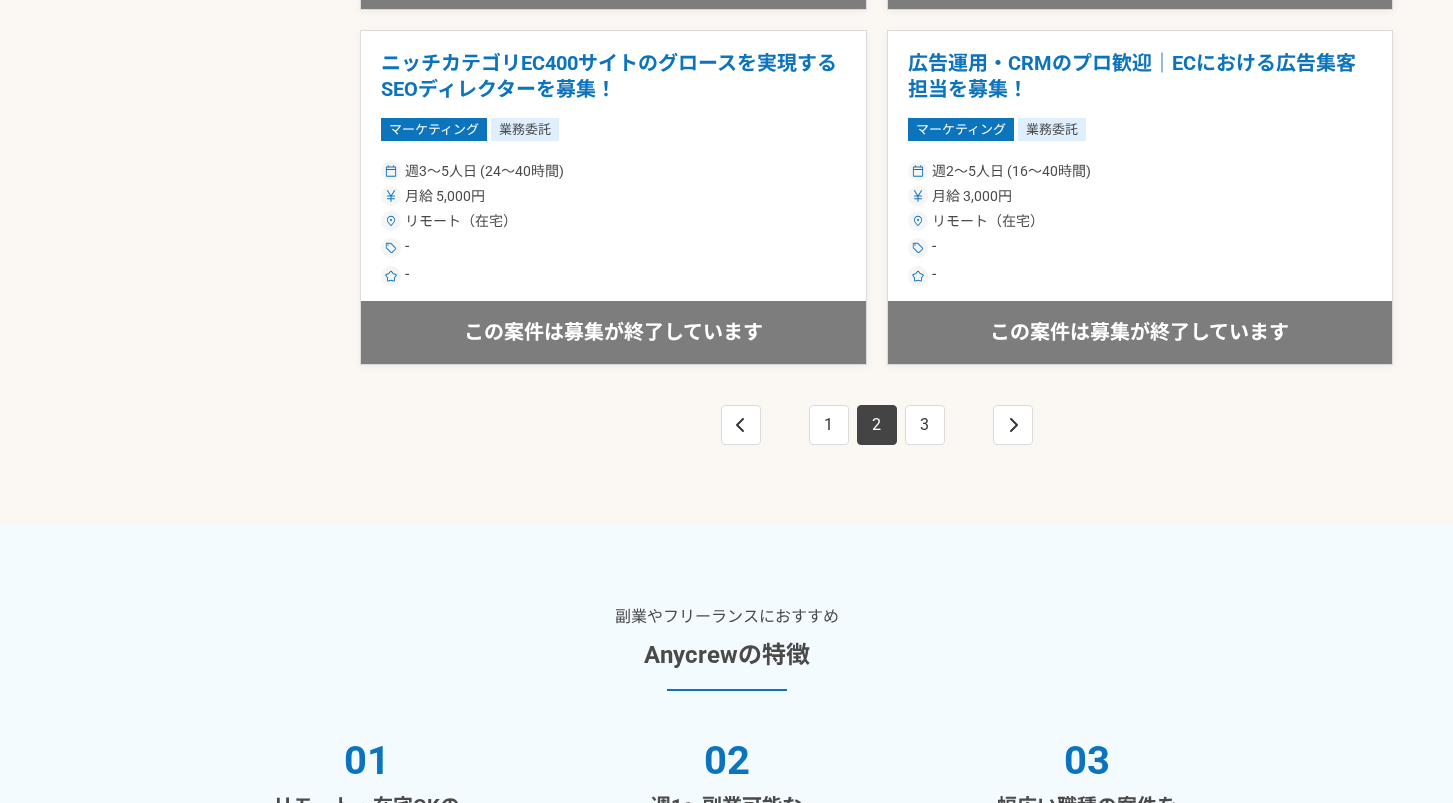 click on "1 2 3" at bounding box center [876, 445] 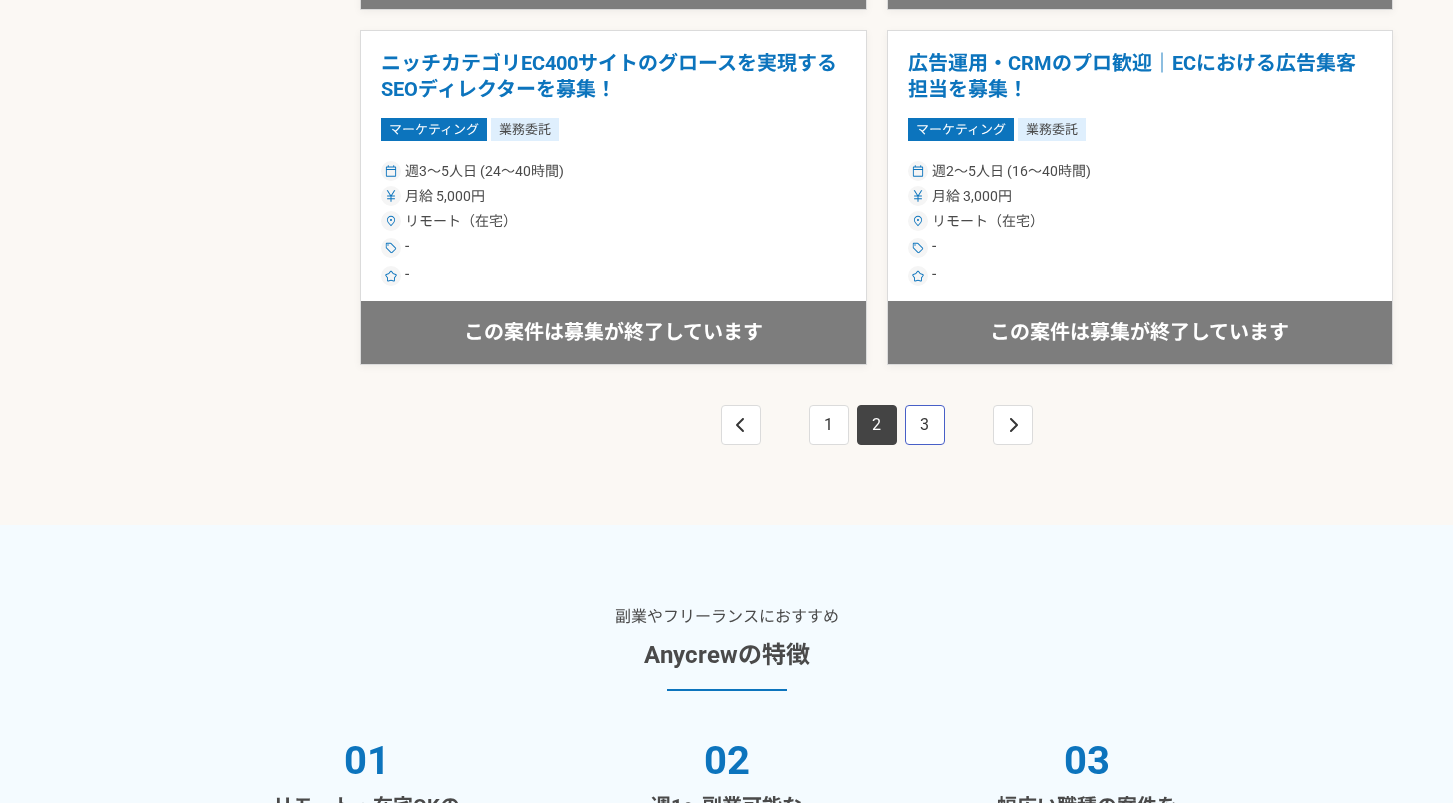 click on "3" at bounding box center (925, 425) 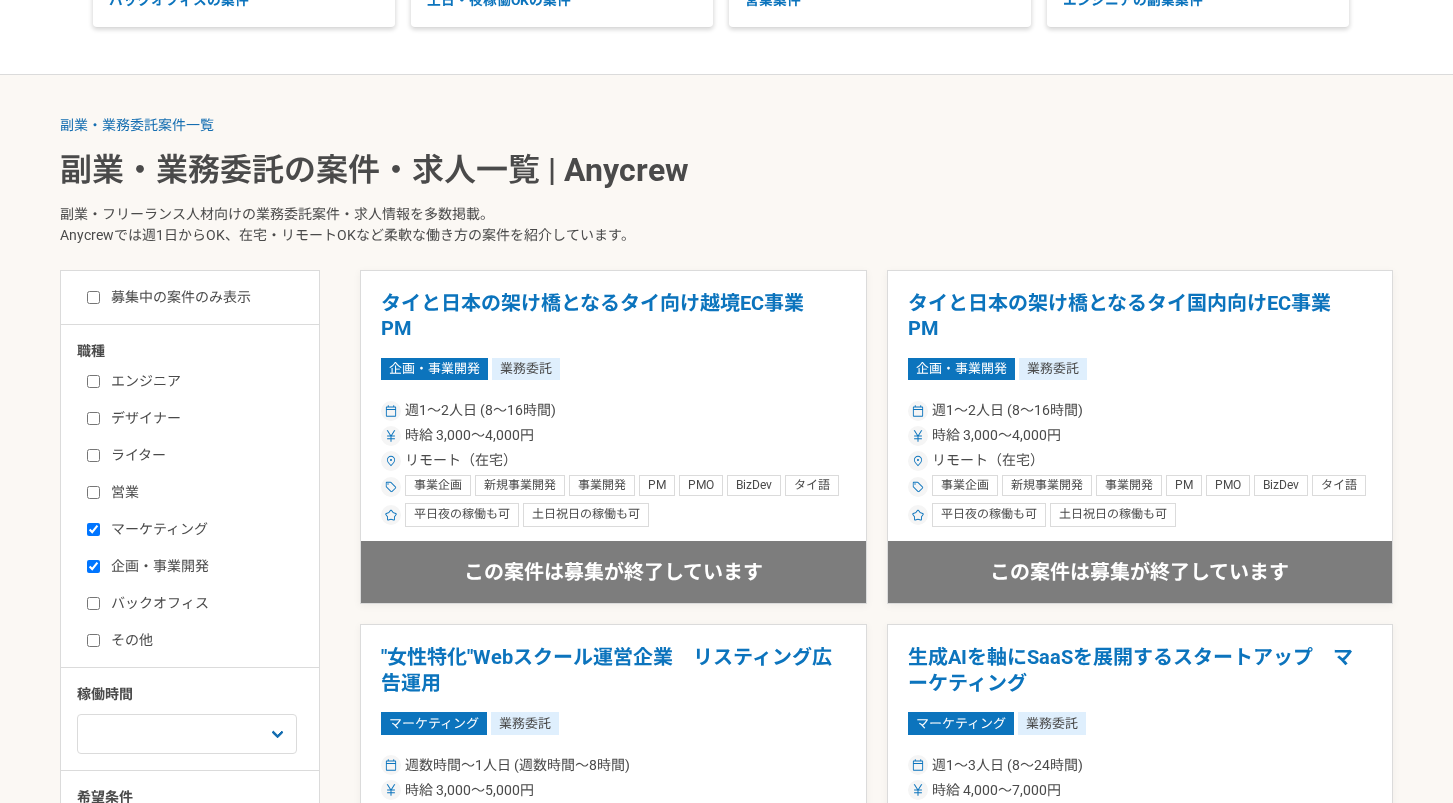 scroll, scrollTop: 399, scrollLeft: 0, axis: vertical 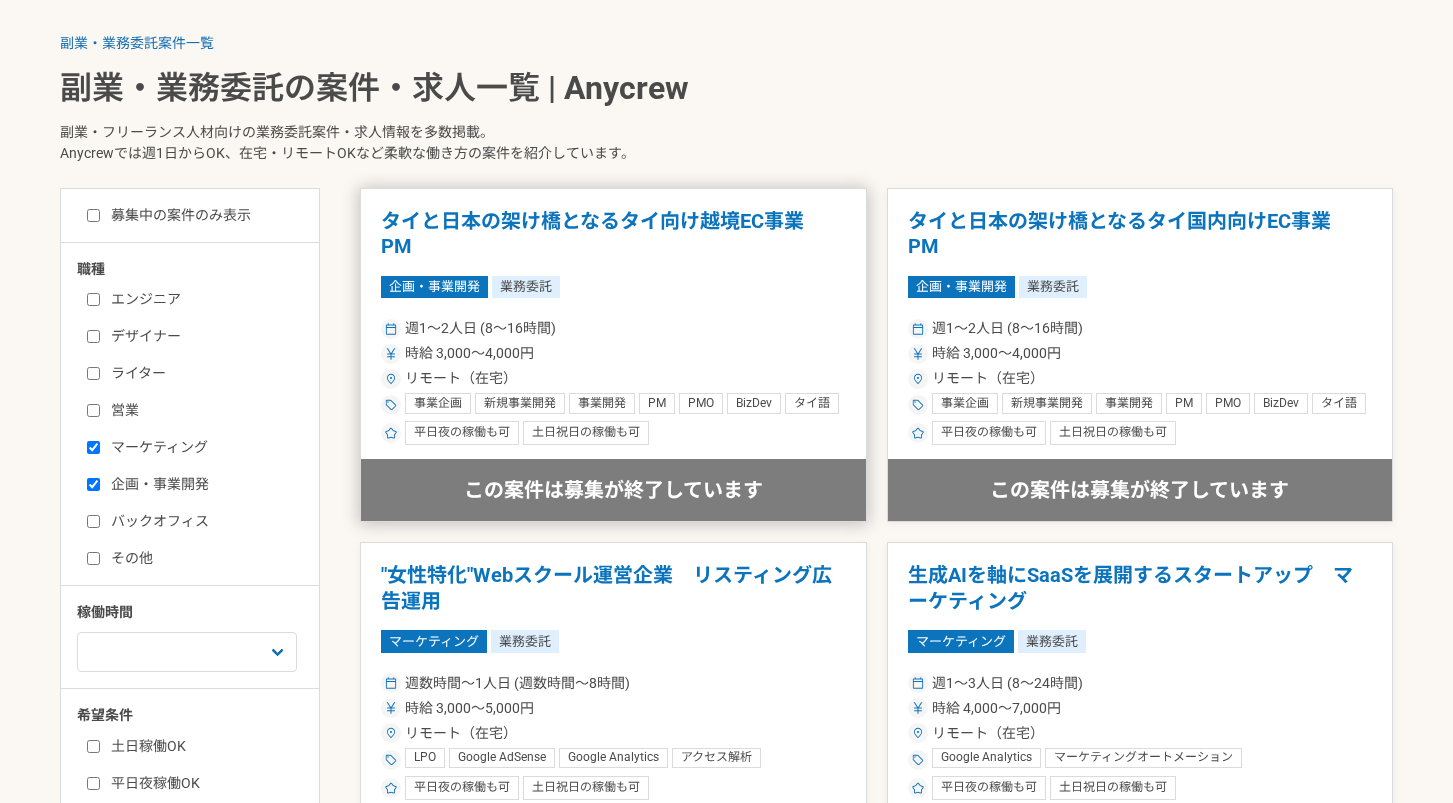 click on "企画・事業開発 業務委託" at bounding box center [613, 287] 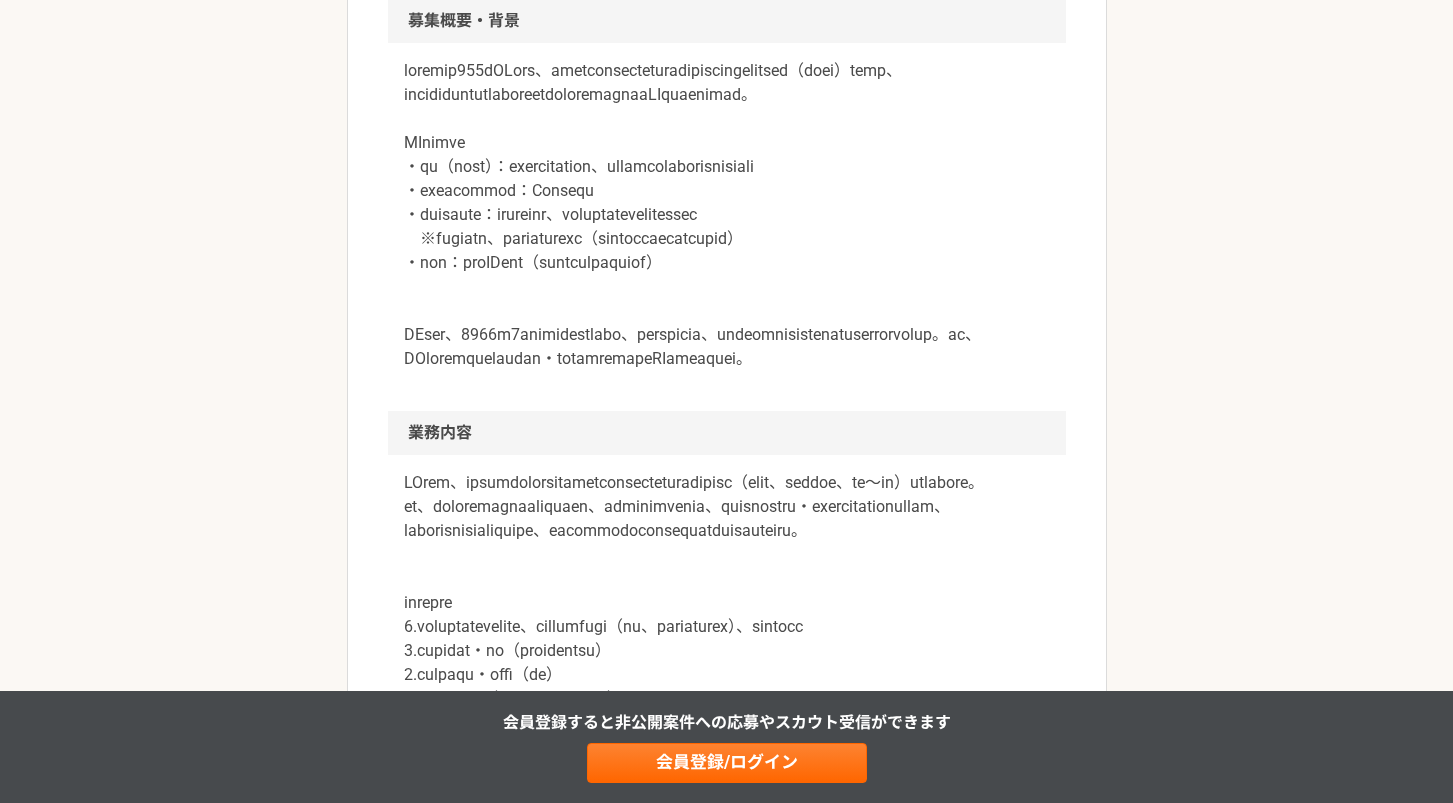 scroll, scrollTop: 1225, scrollLeft: 0, axis: vertical 